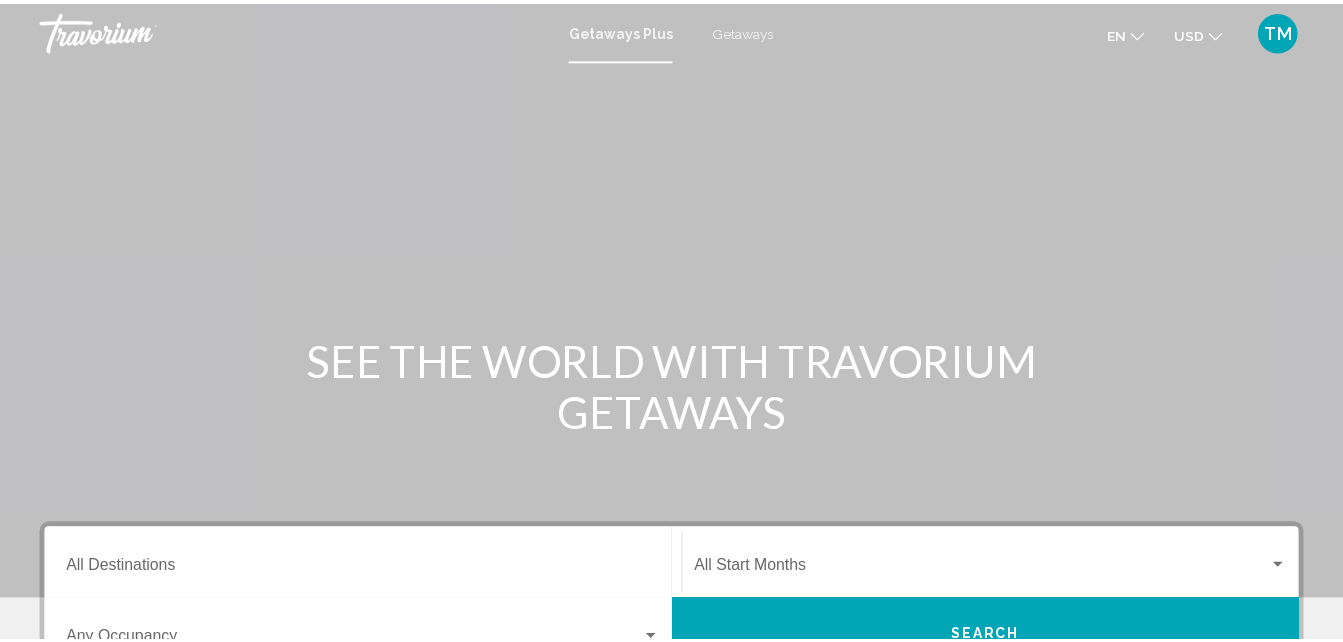 scroll, scrollTop: 0, scrollLeft: 0, axis: both 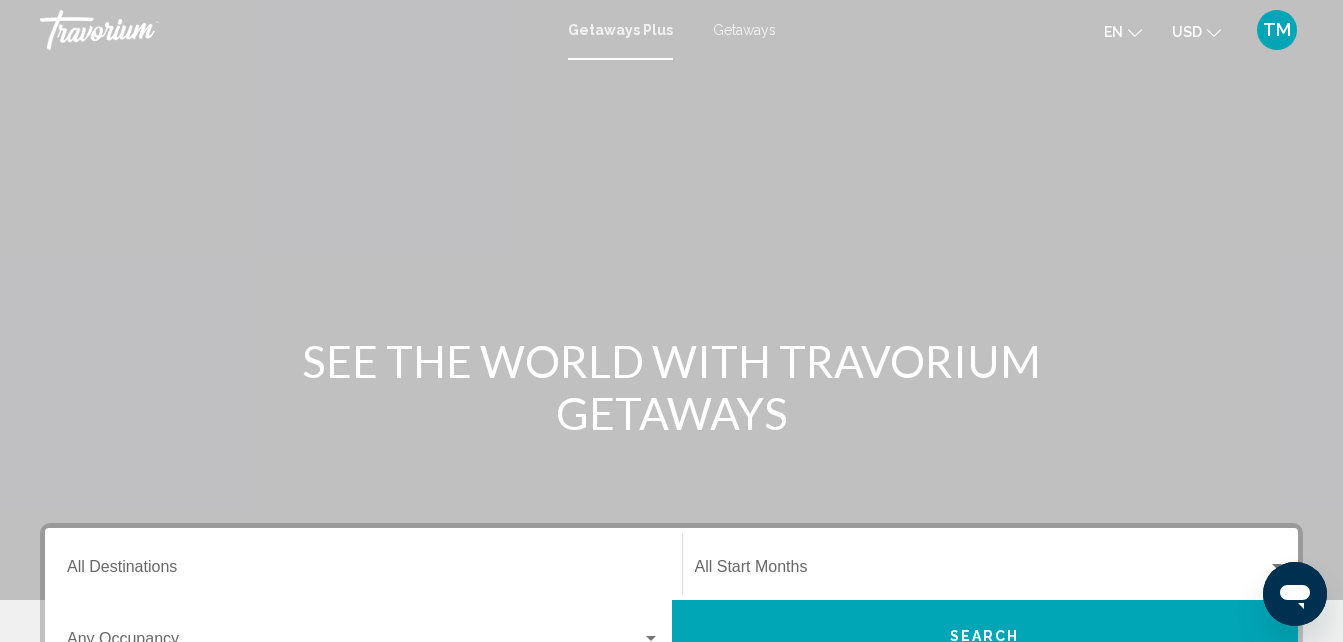 click on "Getaways" at bounding box center (744, 30) 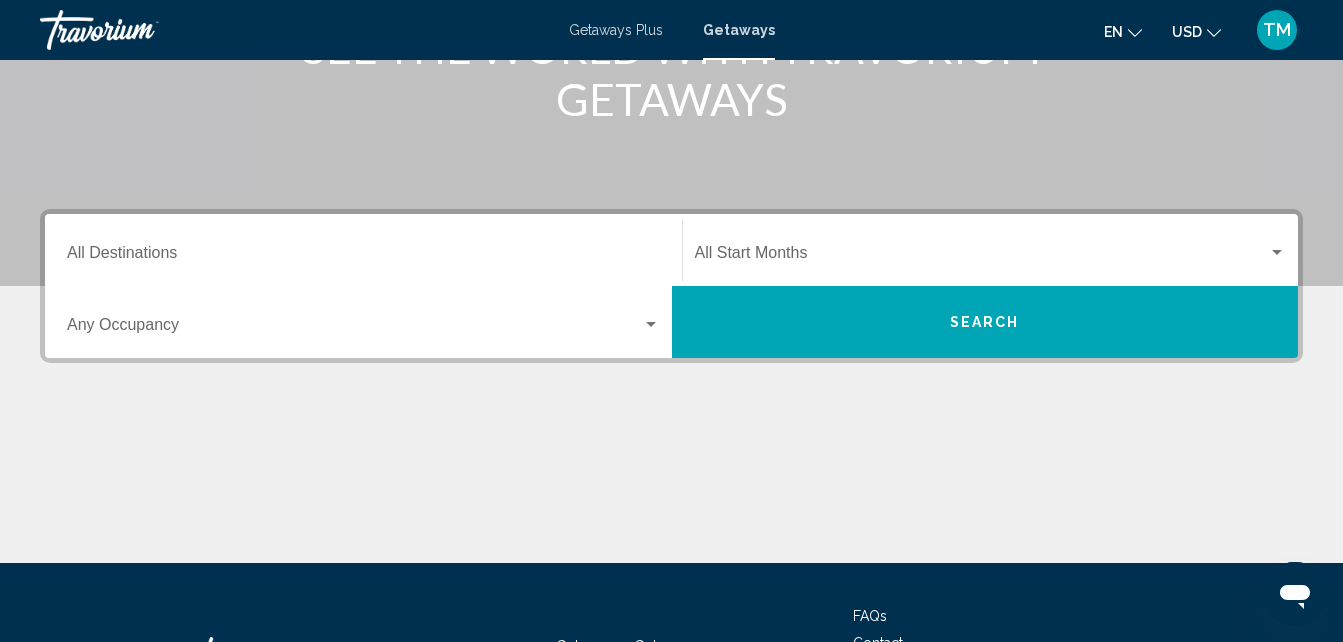scroll, scrollTop: 315, scrollLeft: 0, axis: vertical 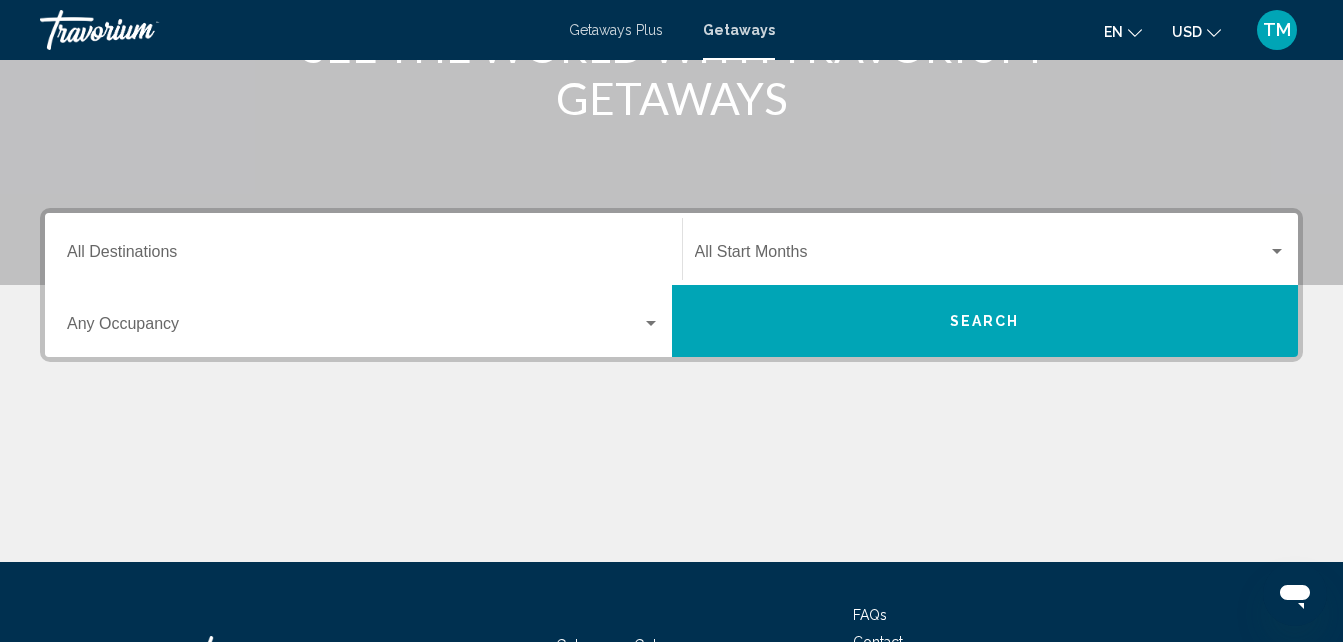 click on "Destination All Destinations" at bounding box center (363, 256) 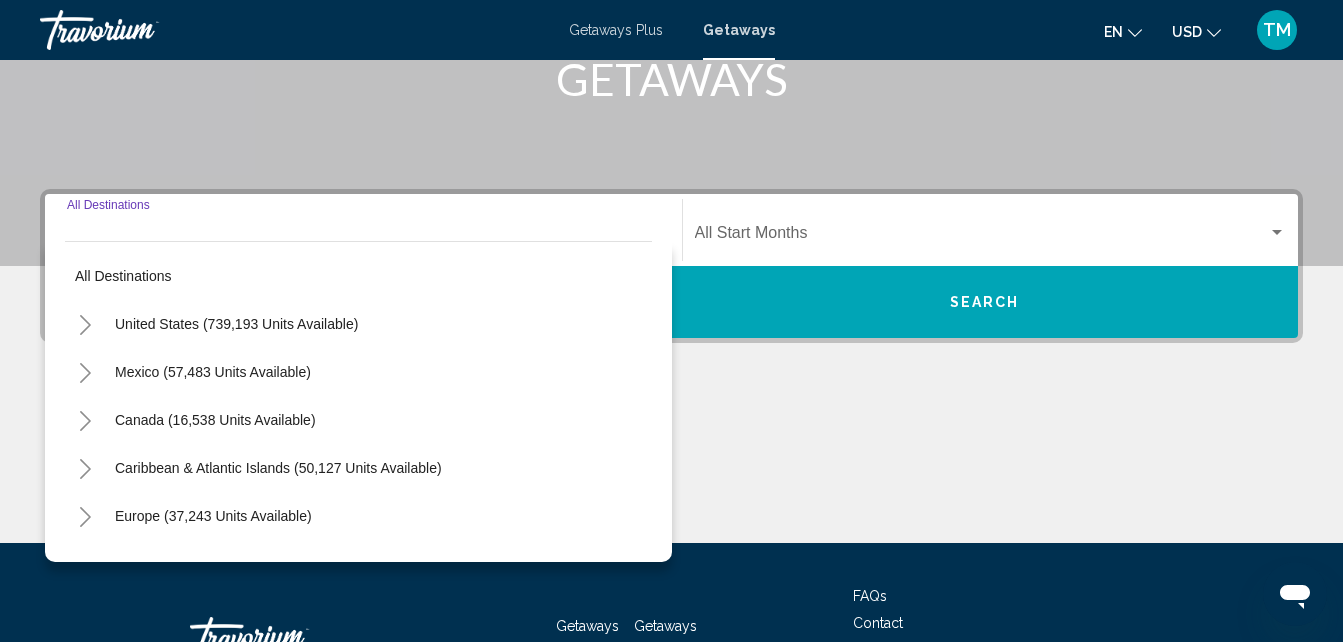 scroll, scrollTop: 458, scrollLeft: 0, axis: vertical 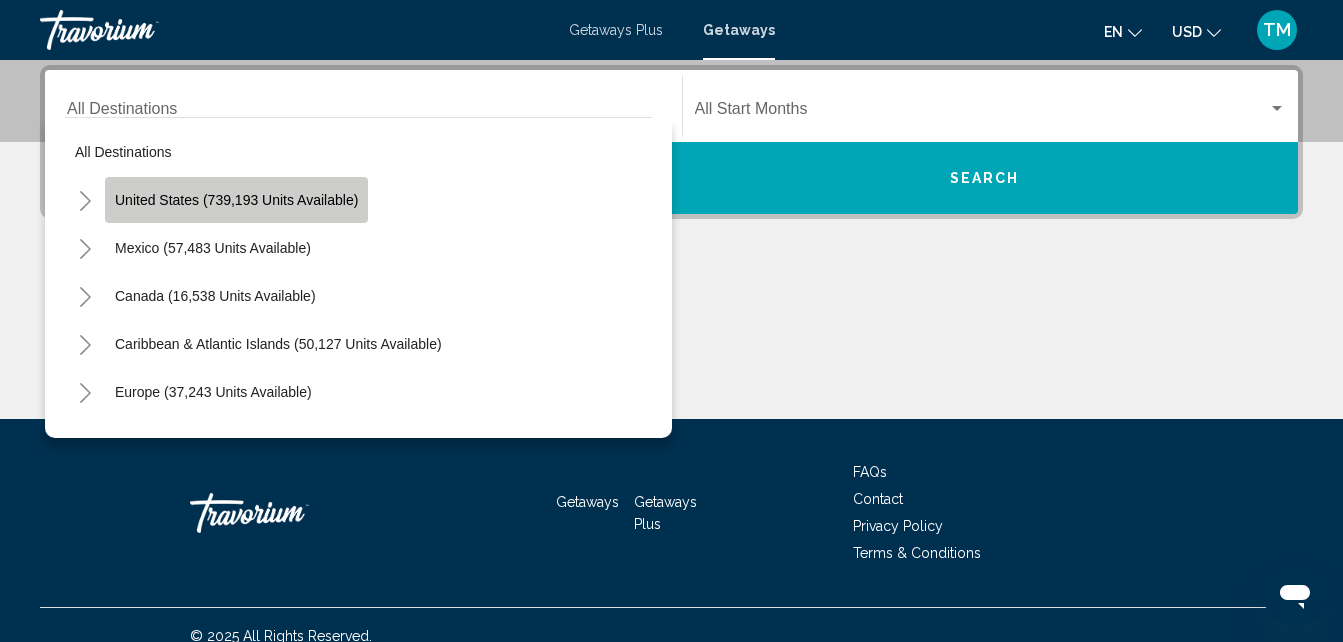 click on "United States (739,193 units available)" 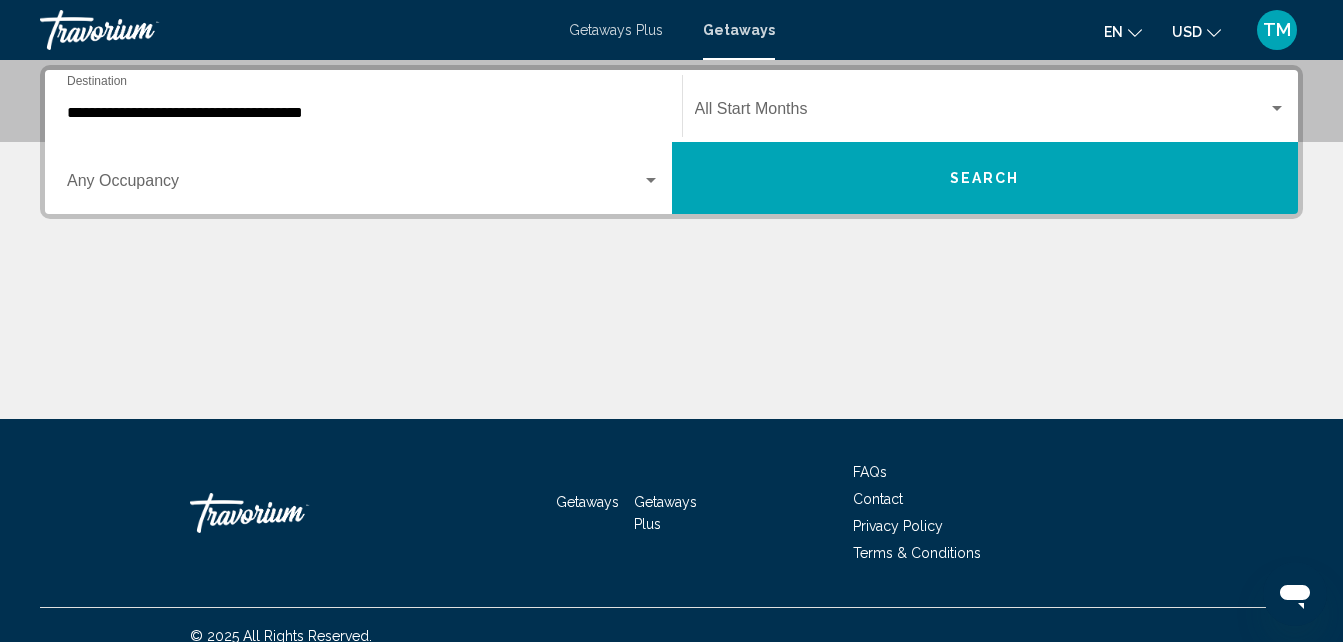 click on "Occupancy Any Occupancy" at bounding box center [363, 178] 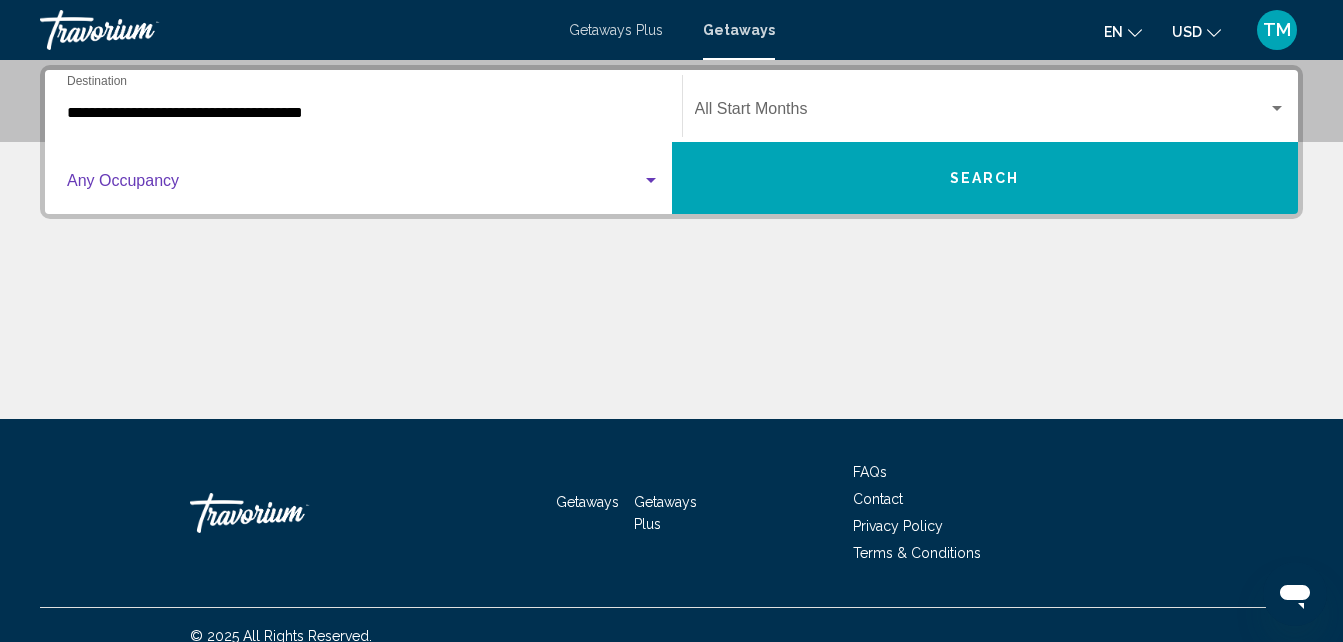 click at bounding box center [354, 185] 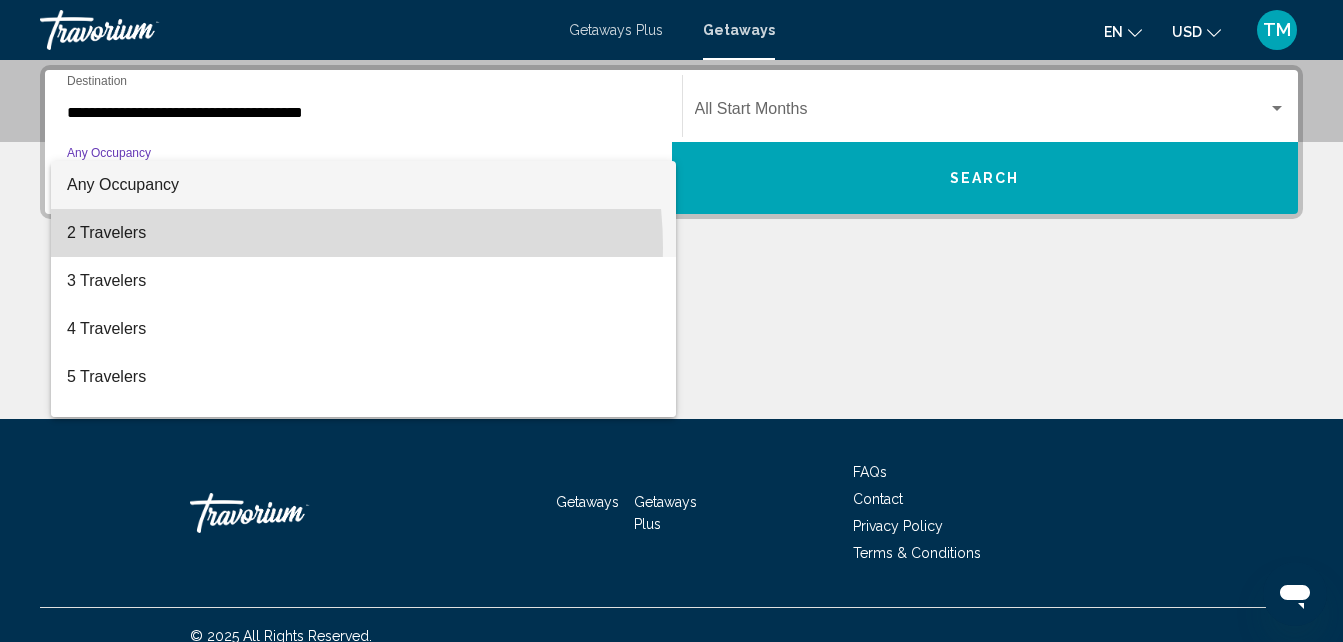 click on "2 Travelers" at bounding box center [363, 233] 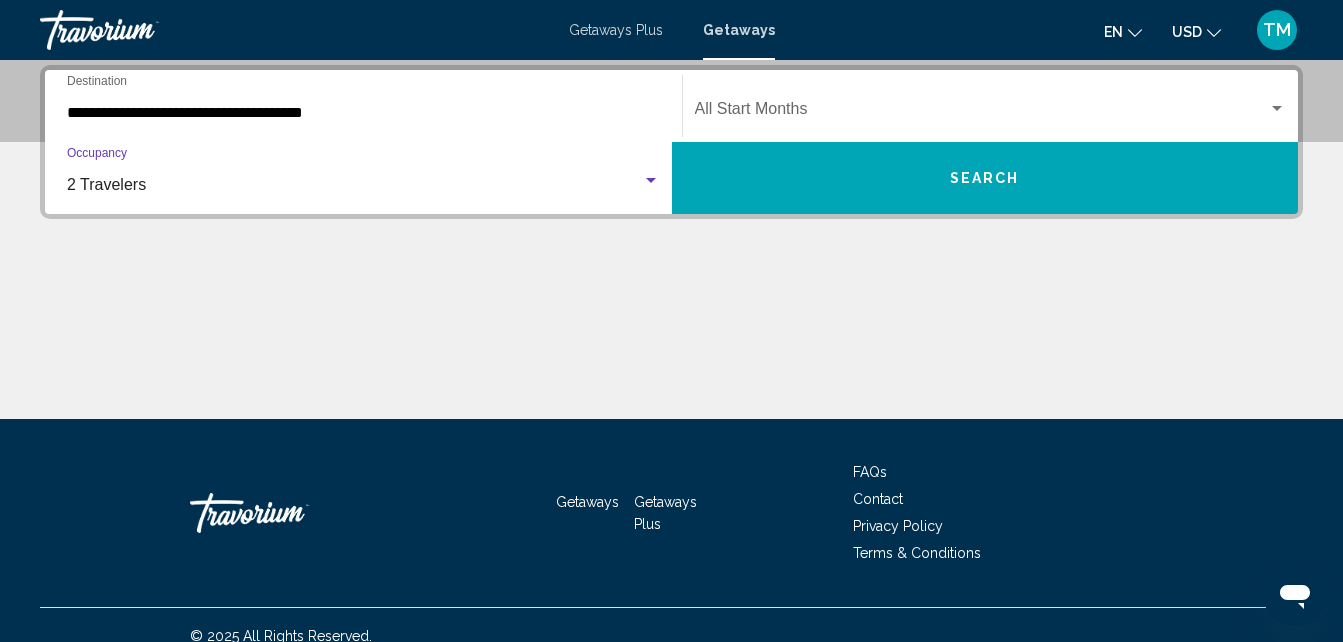click on "Start Month All Start Months" 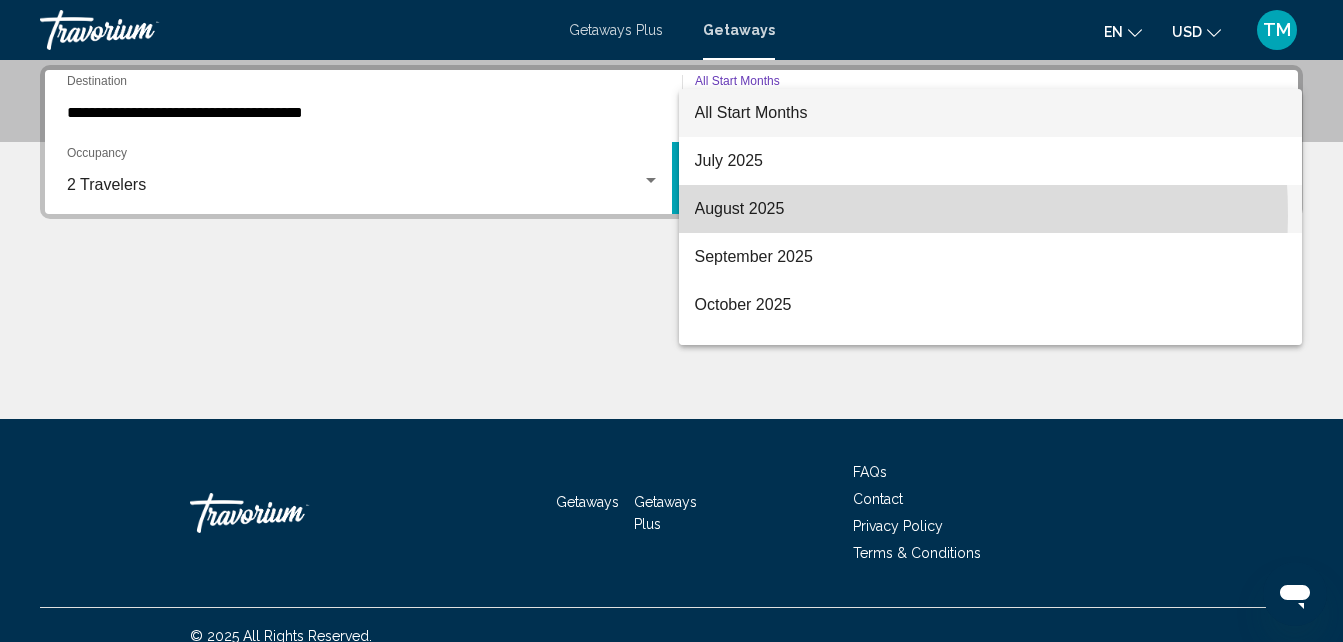 click on "August 2025" at bounding box center [991, 209] 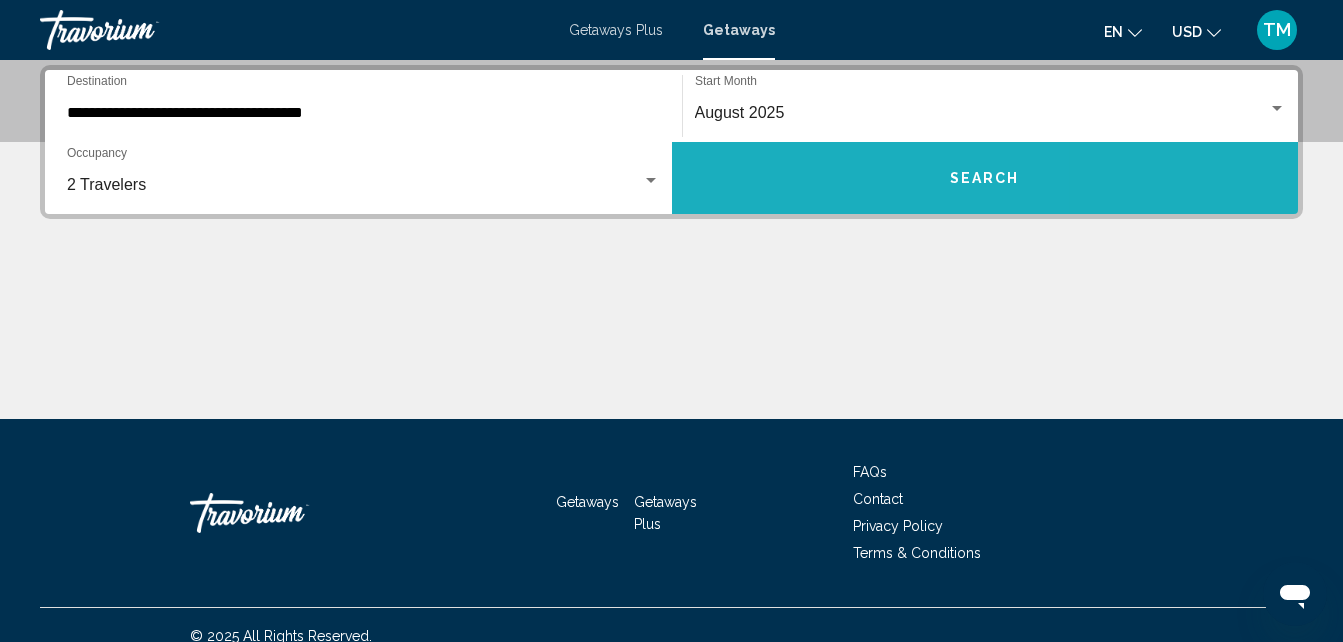 click on "Search" at bounding box center (985, 178) 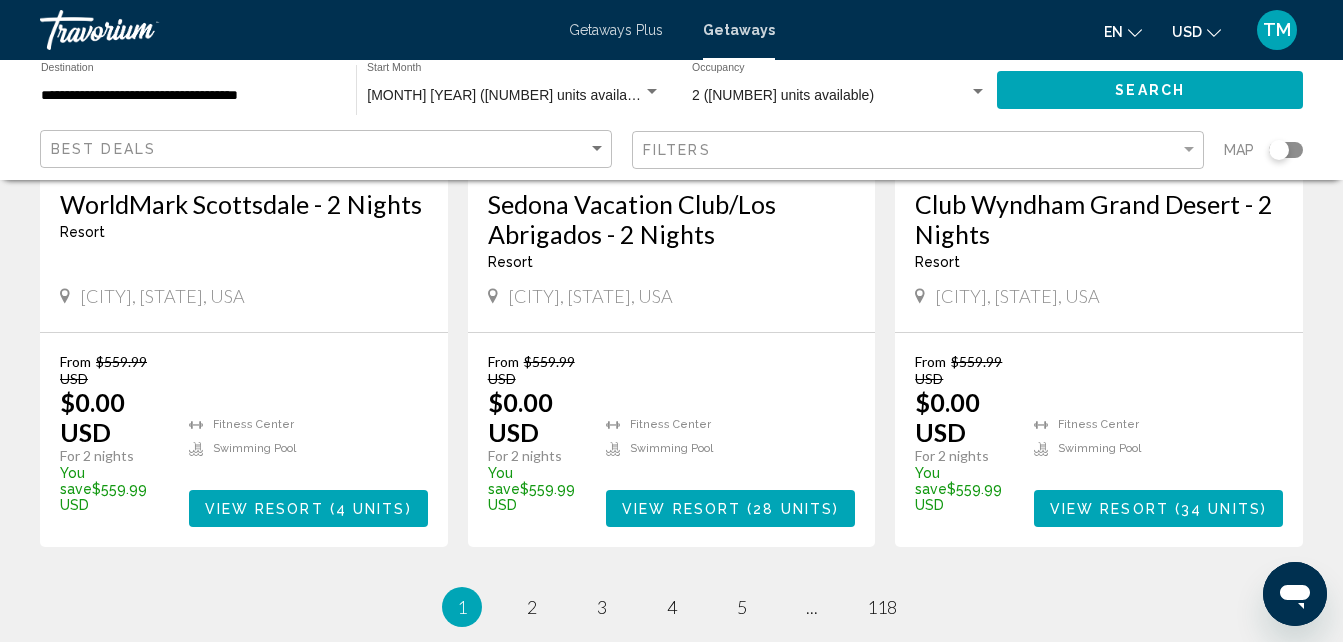 scroll, scrollTop: 2672, scrollLeft: 0, axis: vertical 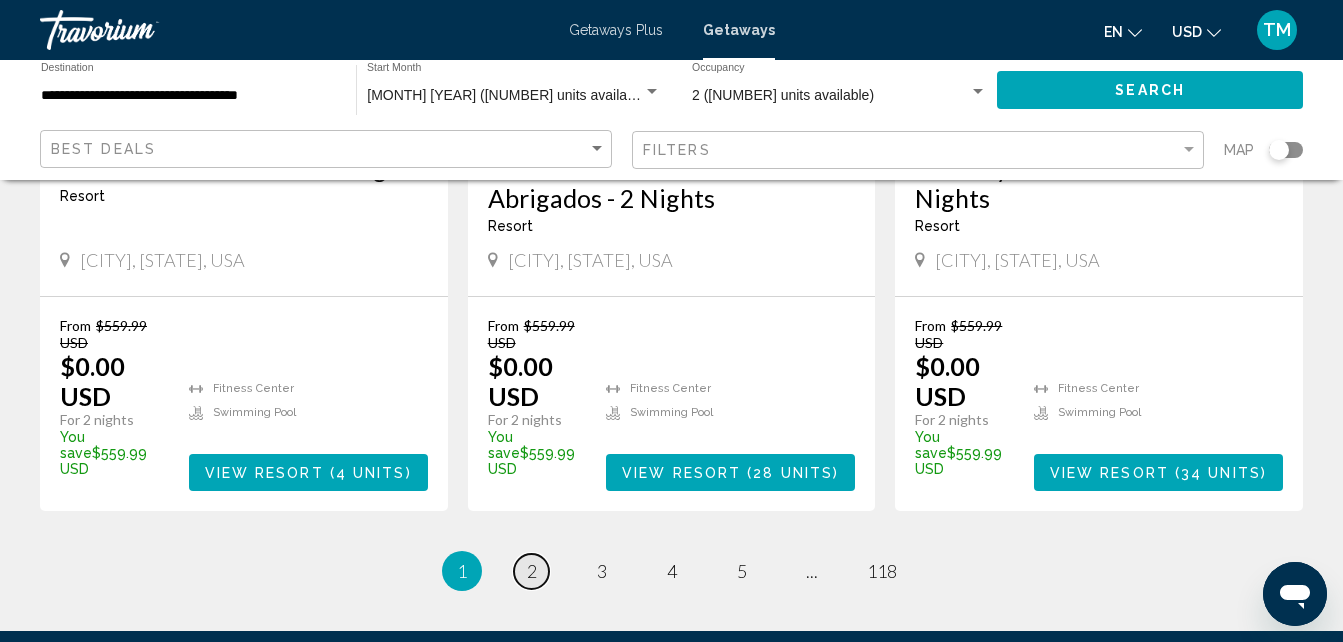 click on "2" at bounding box center (532, 571) 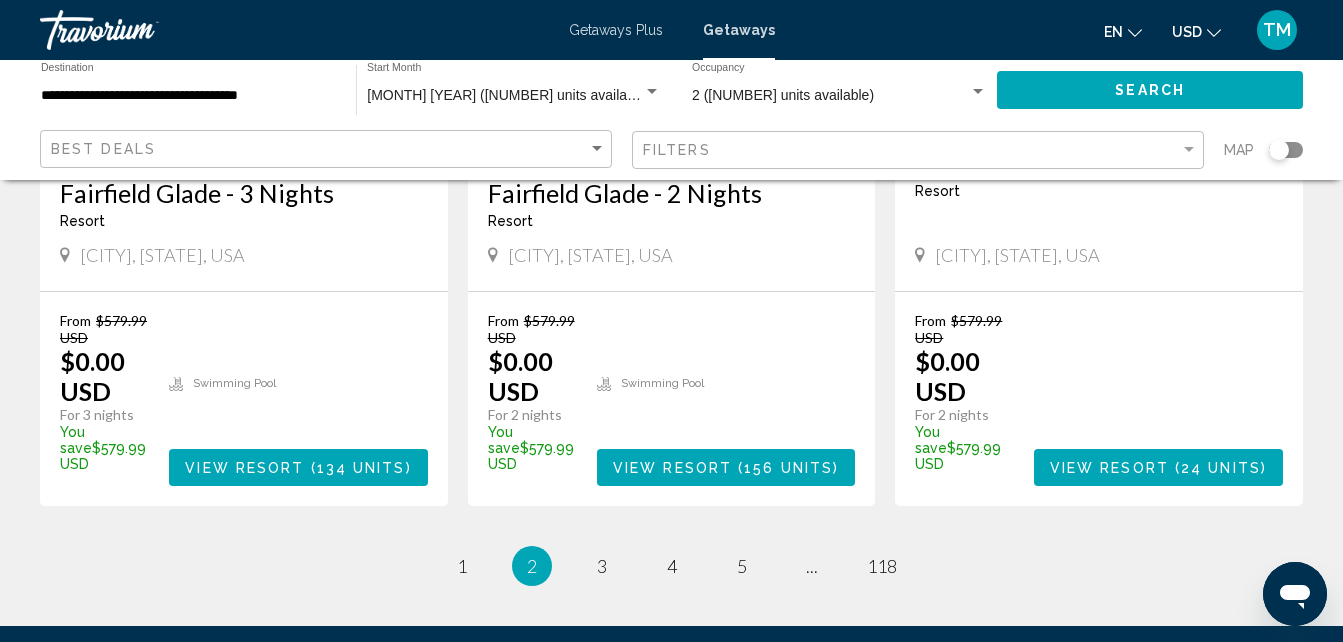 scroll, scrollTop: 2648, scrollLeft: 0, axis: vertical 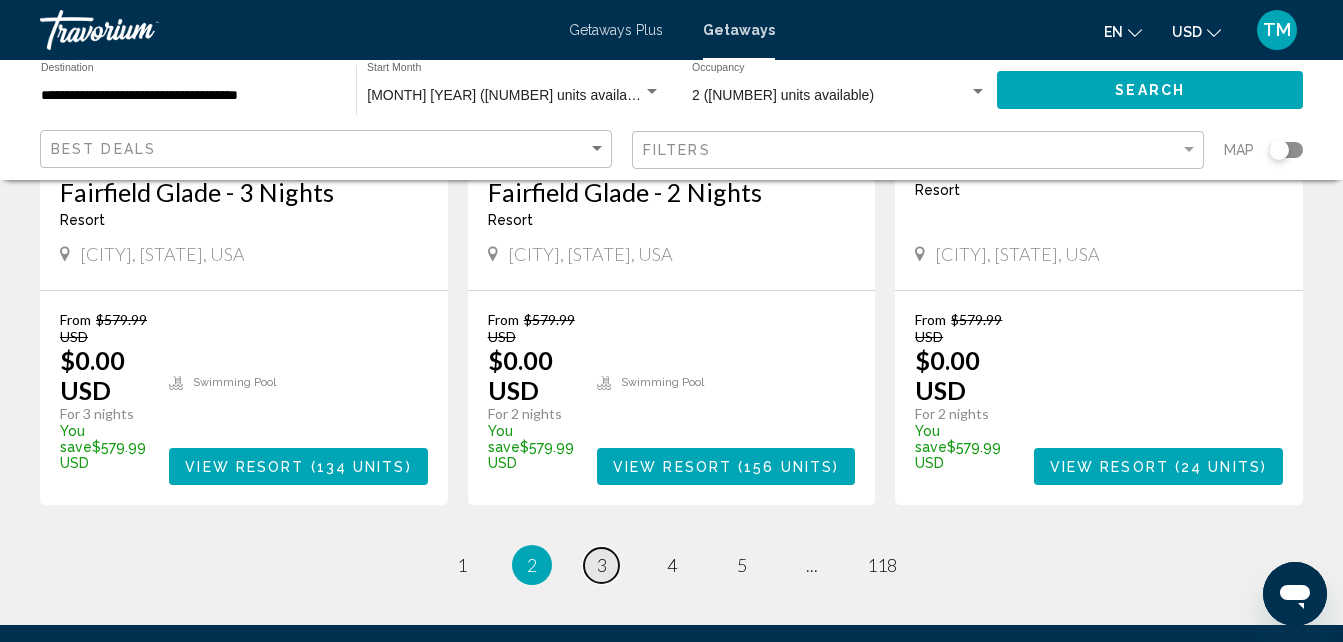 click on "page  3" at bounding box center [601, 565] 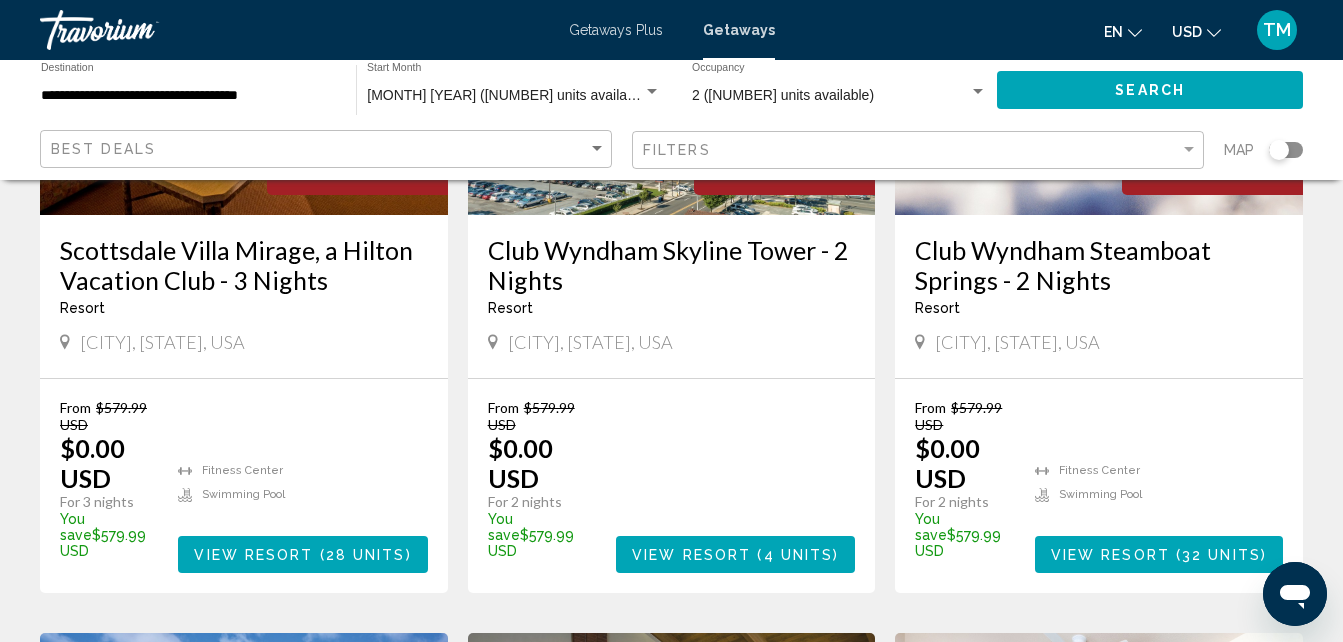 scroll, scrollTop: 376, scrollLeft: 0, axis: vertical 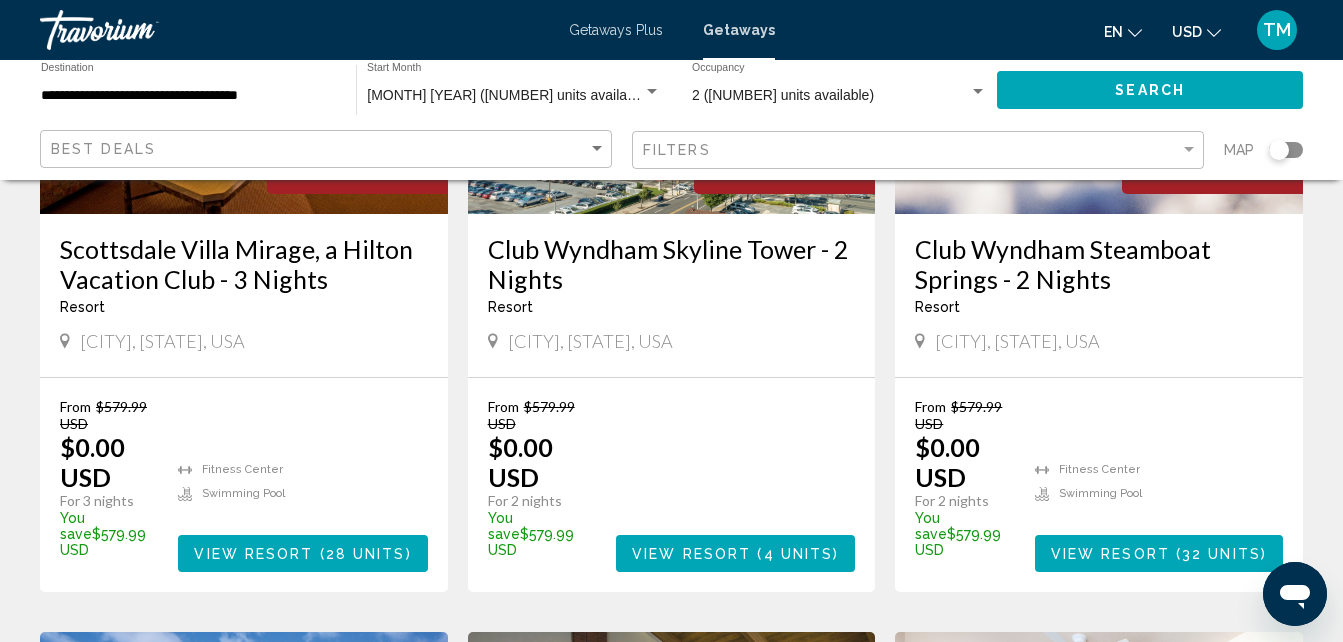 click on "View Resort" at bounding box center [691, 554] 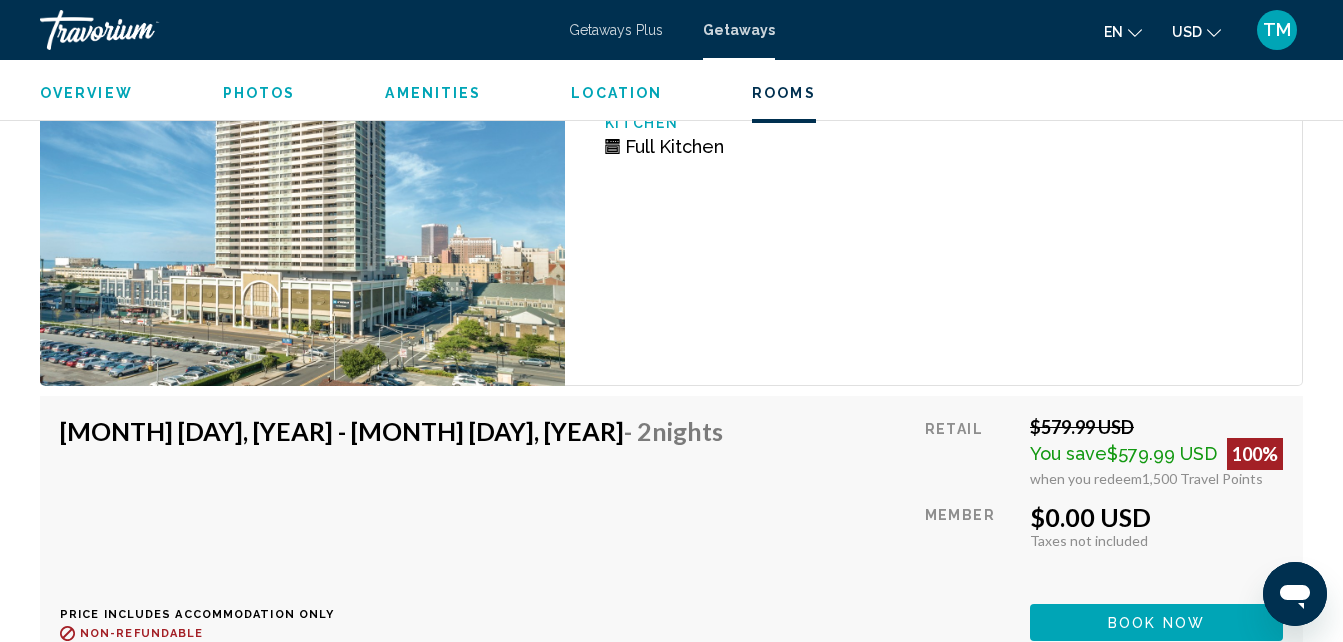 scroll, scrollTop: 4266, scrollLeft: 0, axis: vertical 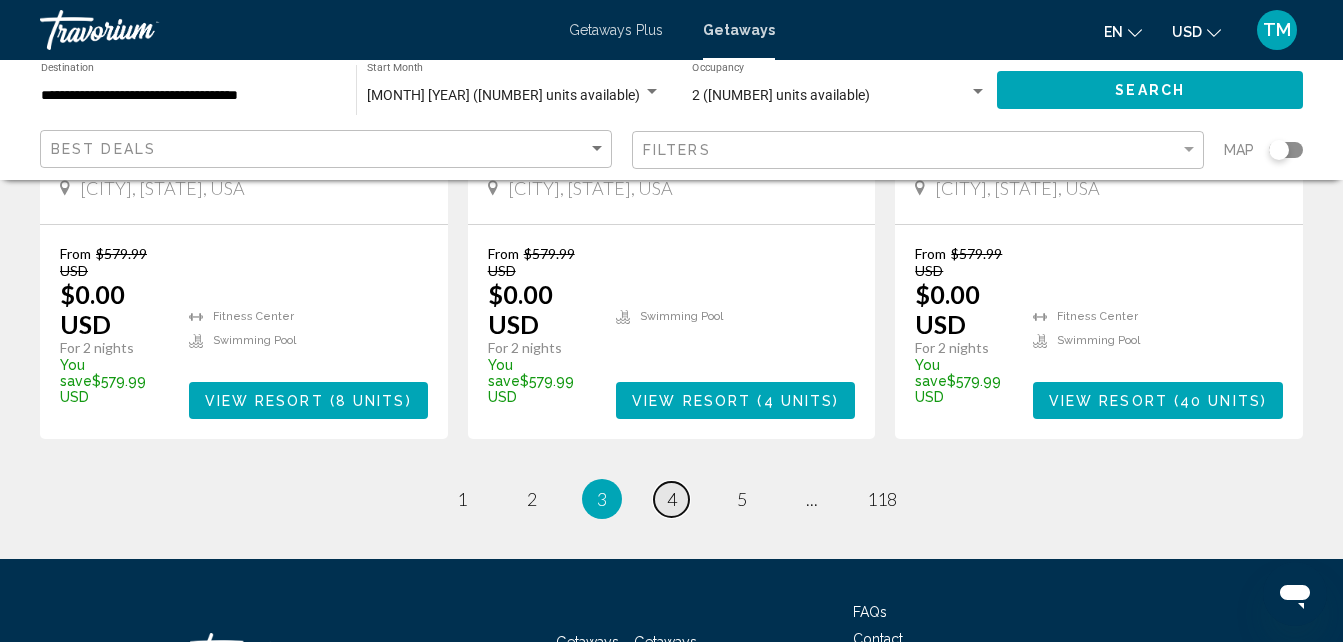 click on "page  4" at bounding box center [671, 499] 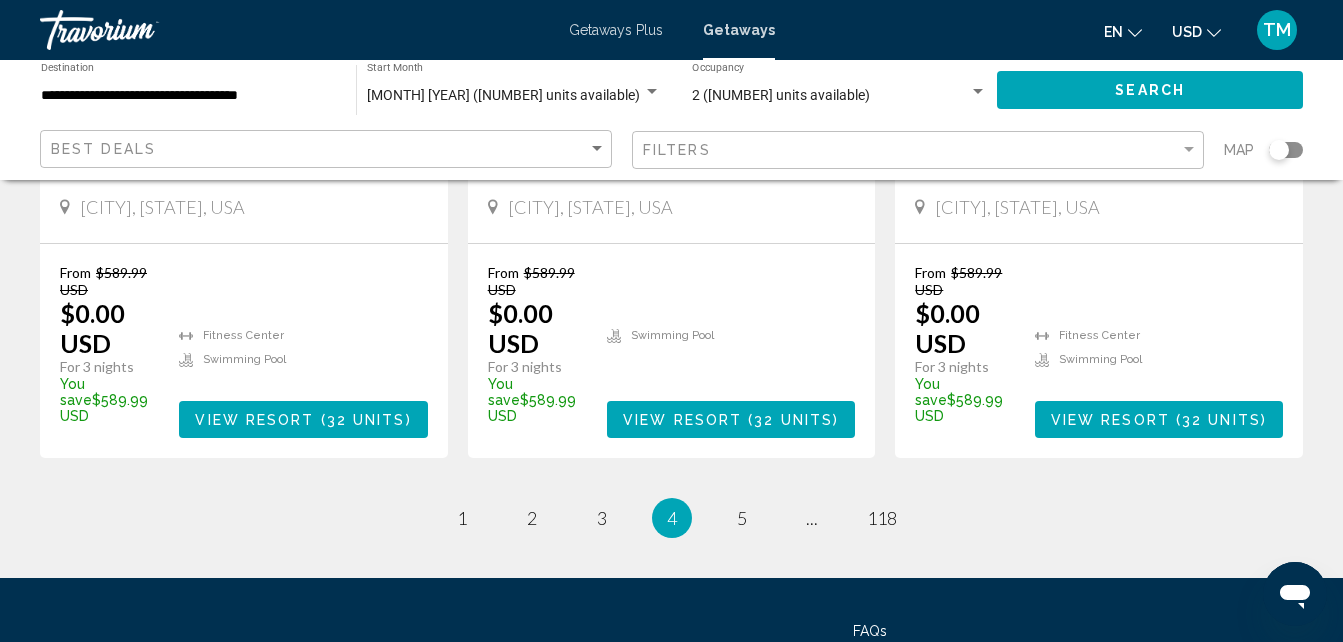 scroll, scrollTop: 2726, scrollLeft: 0, axis: vertical 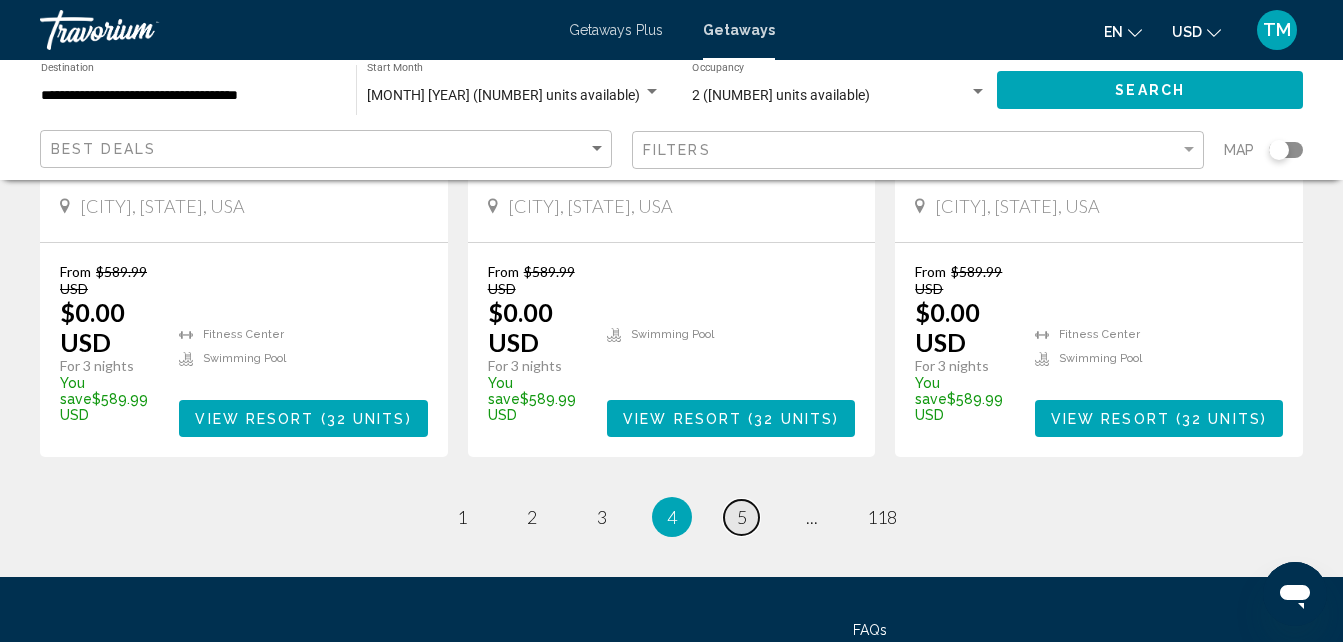 click on "5" at bounding box center (742, 517) 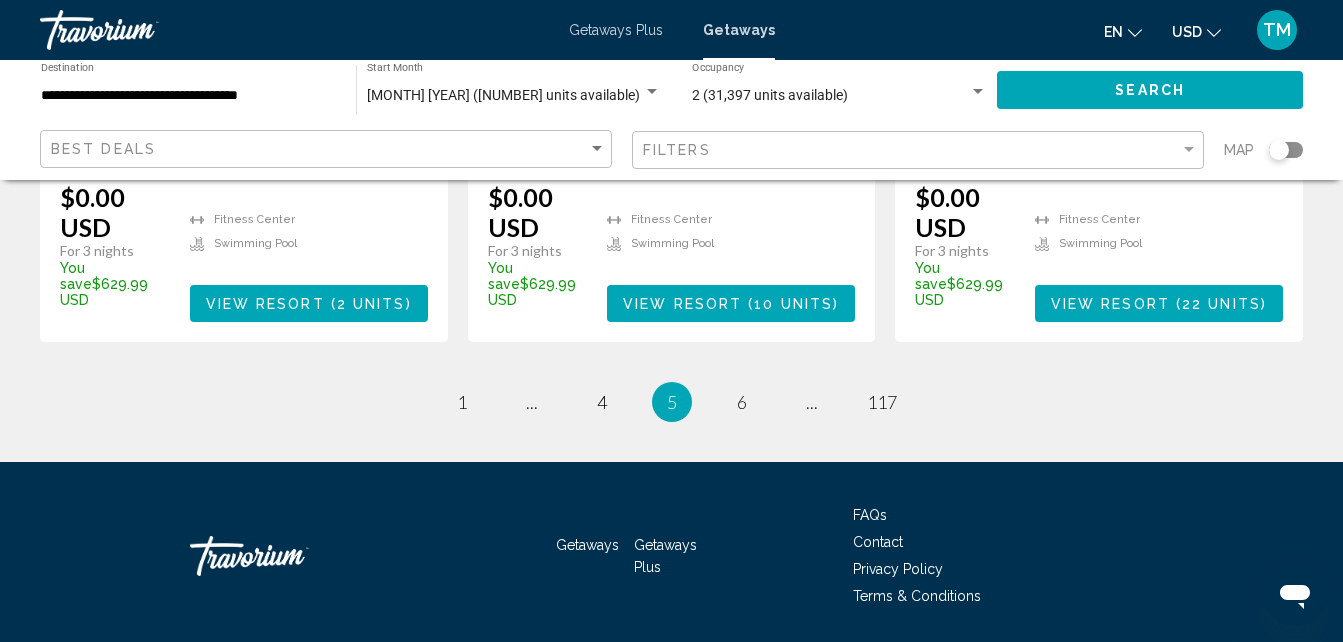scroll, scrollTop: 2843, scrollLeft: 0, axis: vertical 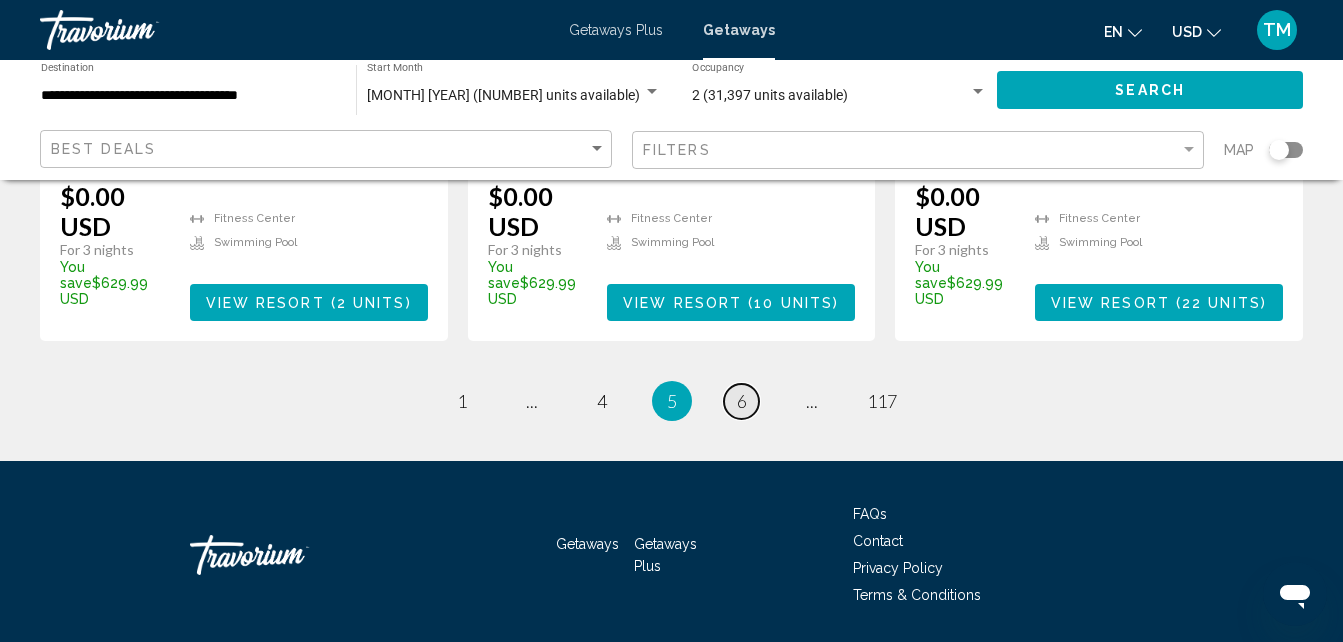 click on "6" at bounding box center [742, 401] 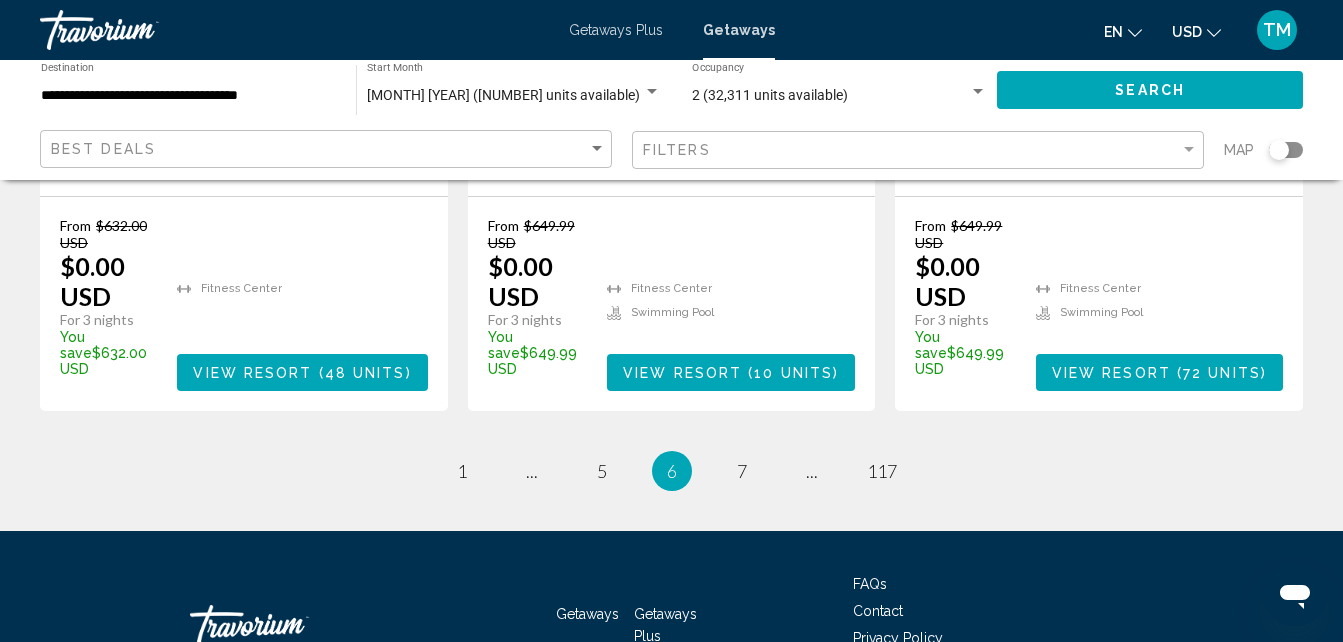 scroll, scrollTop: 2772, scrollLeft: 0, axis: vertical 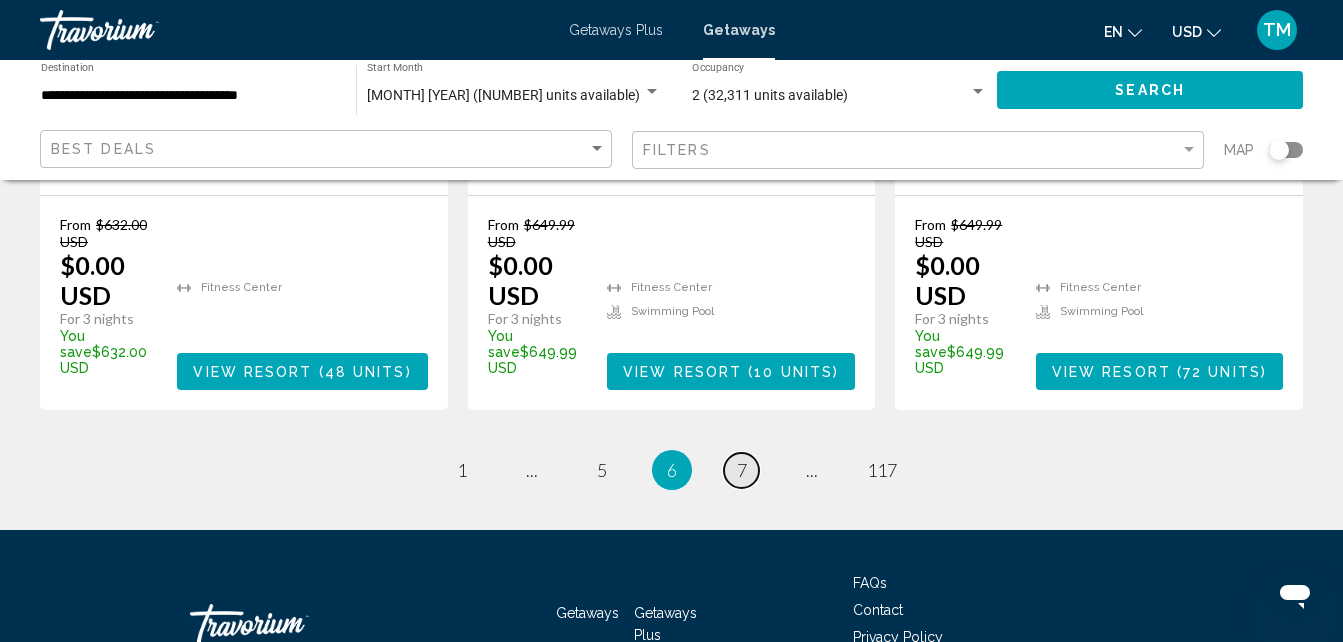 click on "7" at bounding box center [742, 470] 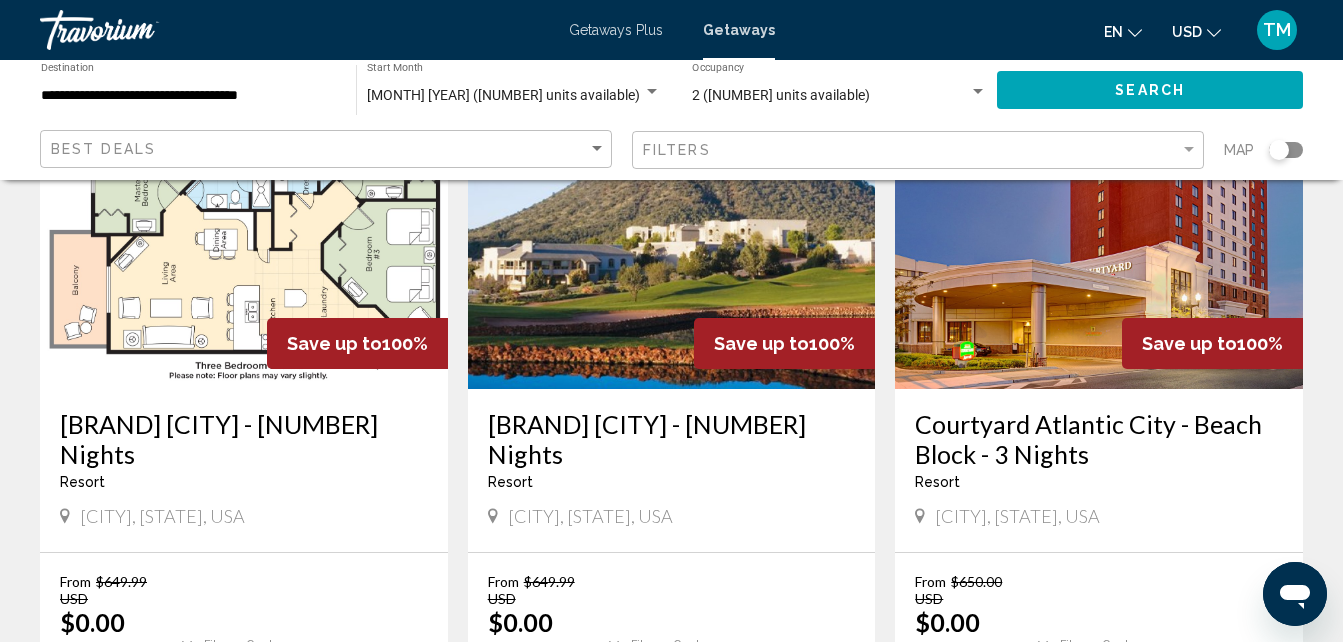 scroll, scrollTop: 307, scrollLeft: 0, axis: vertical 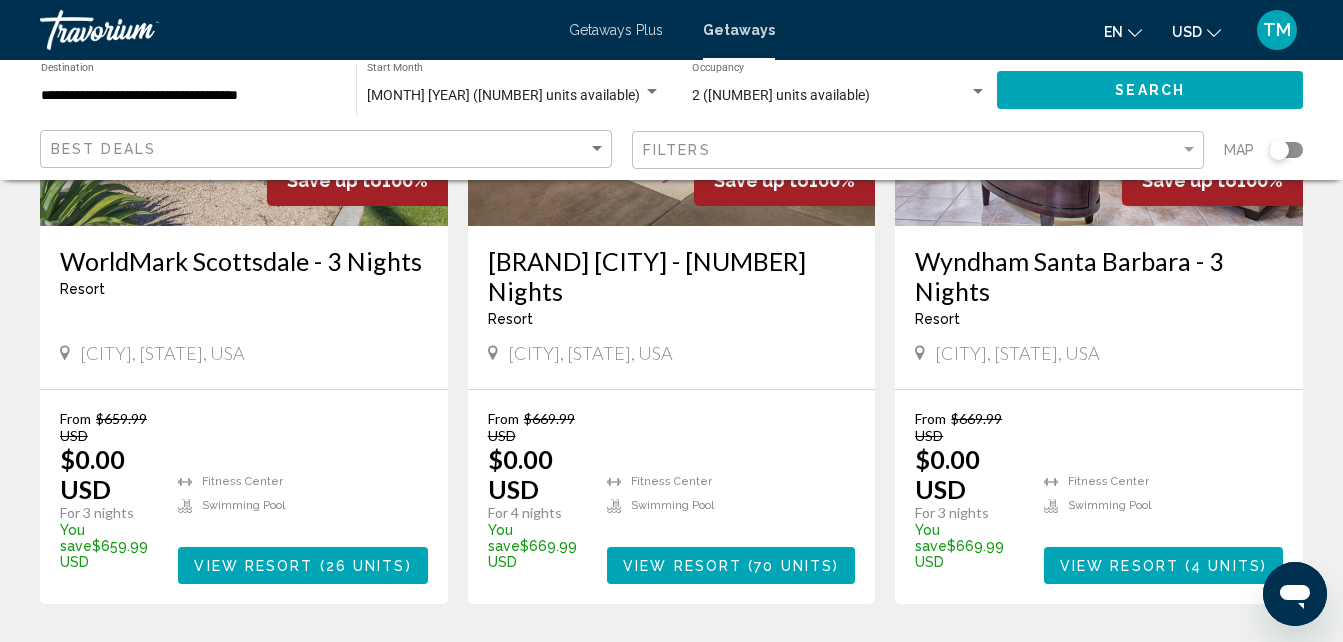click on "You save" at bounding box center [931, 538] 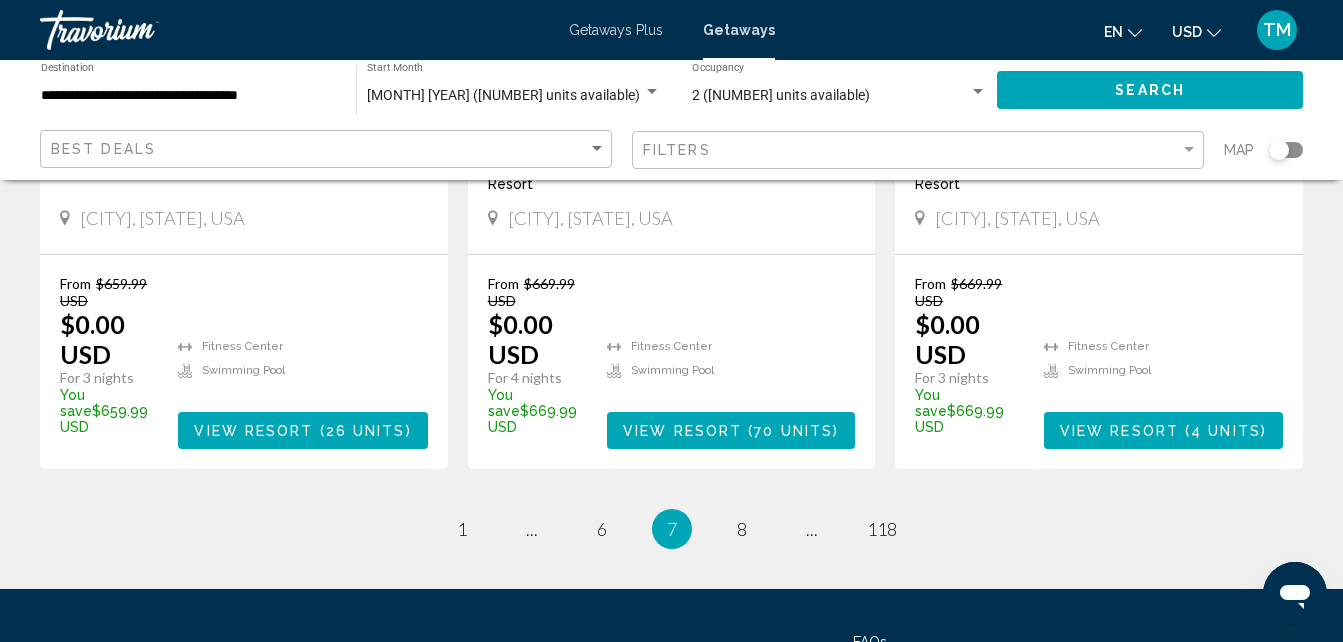 scroll, scrollTop: 2714, scrollLeft: 0, axis: vertical 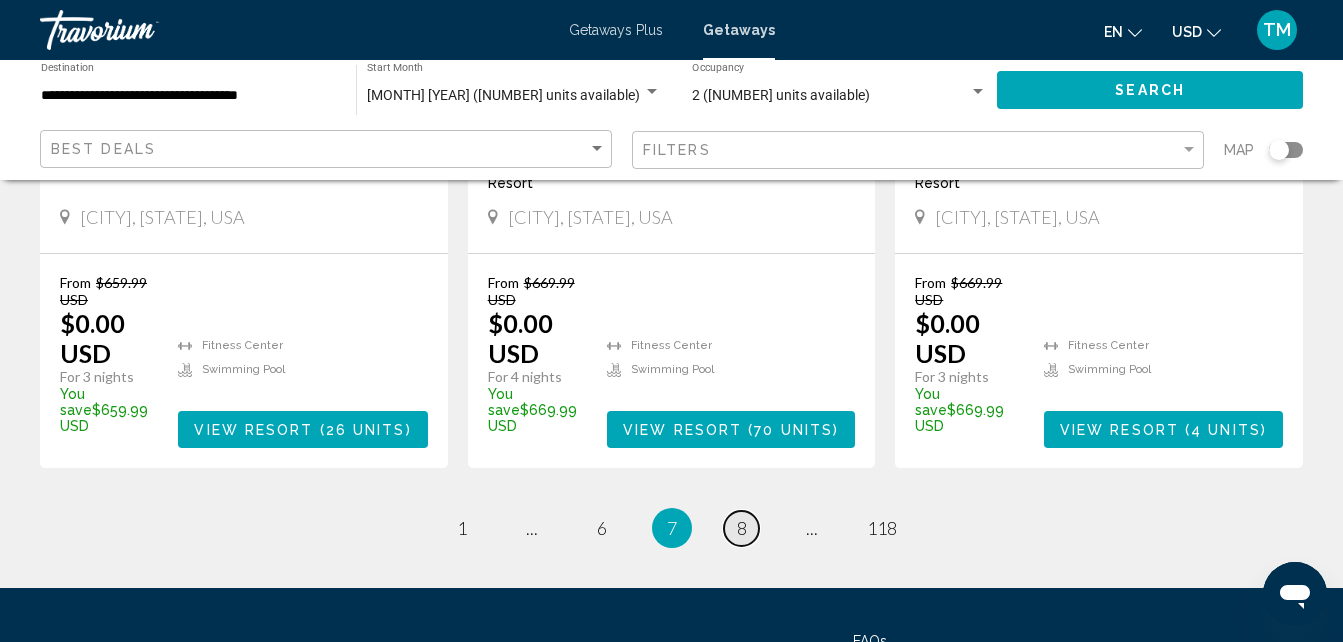 click on "8" at bounding box center (742, 528) 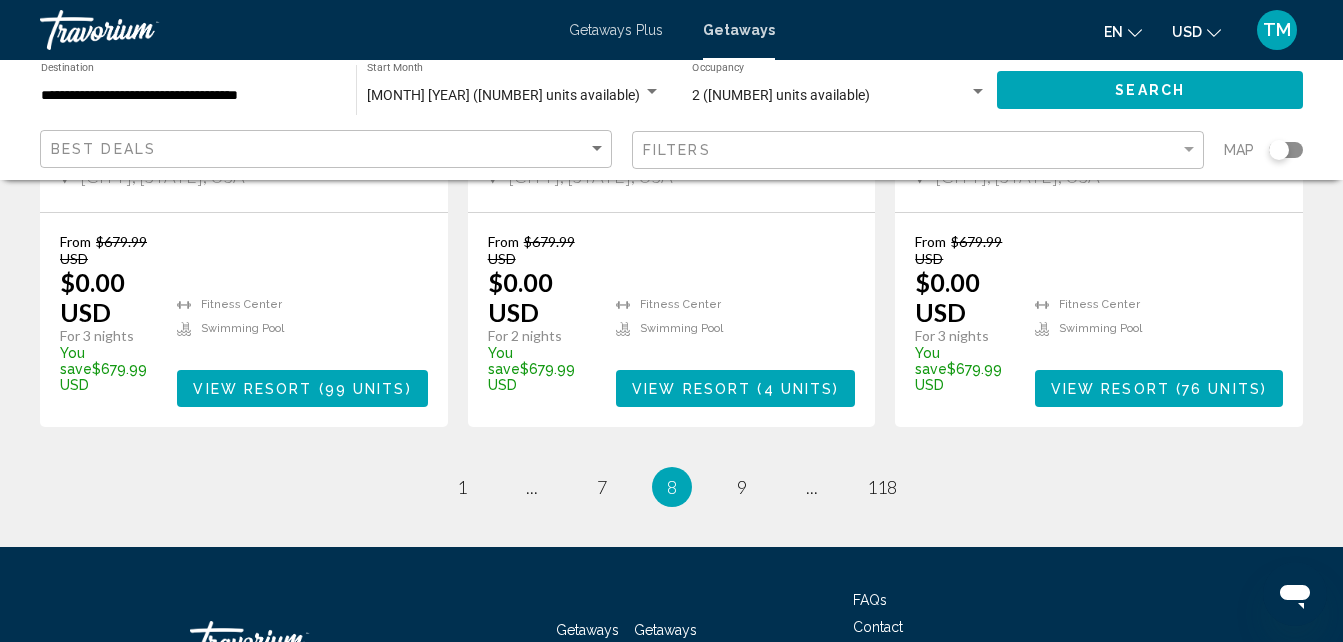 scroll, scrollTop: 2843, scrollLeft: 0, axis: vertical 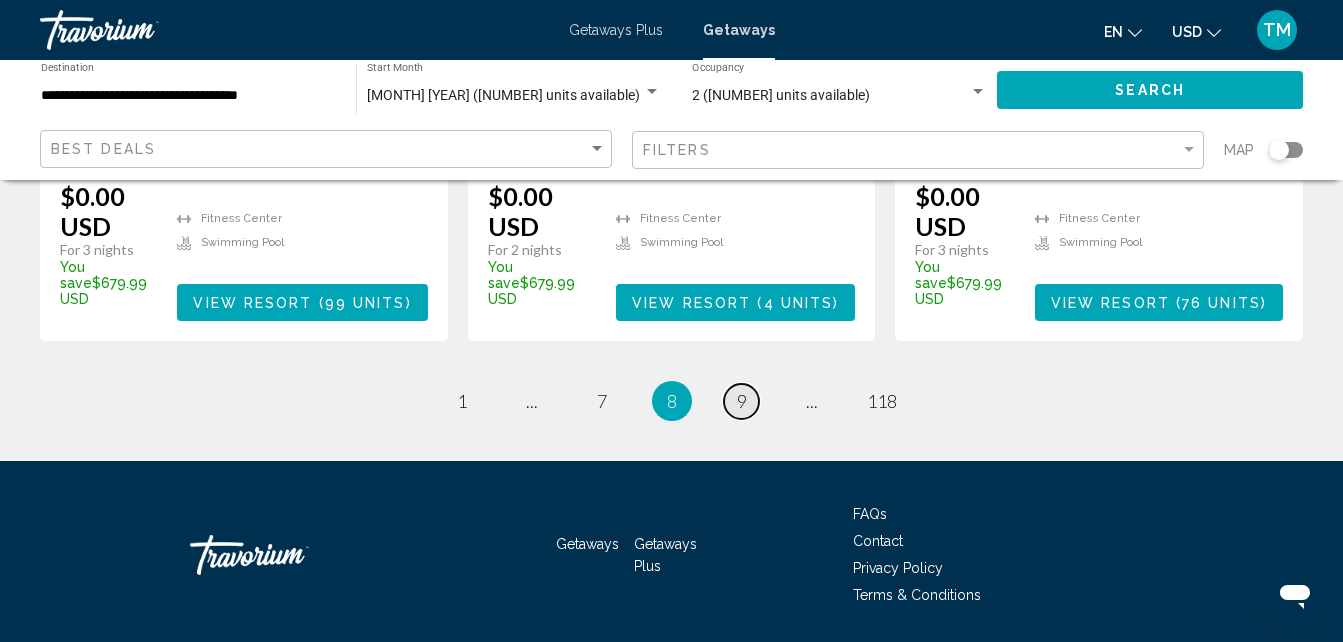 click on "9" at bounding box center (742, 401) 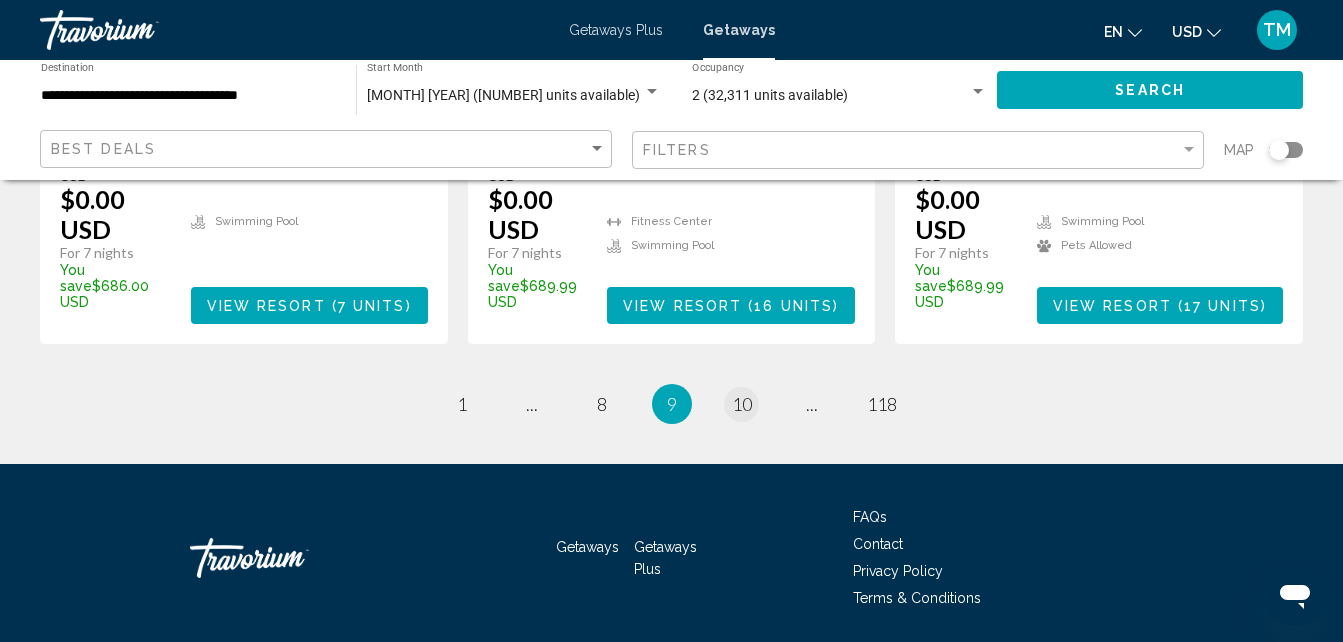 scroll, scrollTop: 2839, scrollLeft: 0, axis: vertical 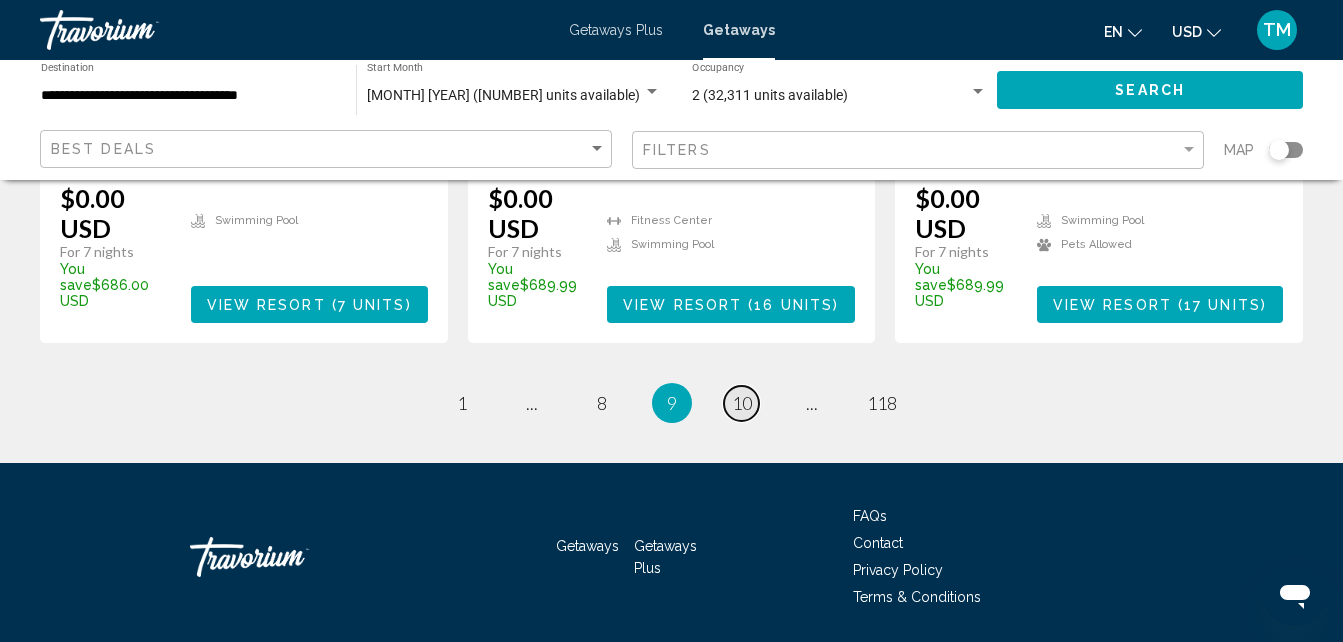 click on "10" at bounding box center [742, 403] 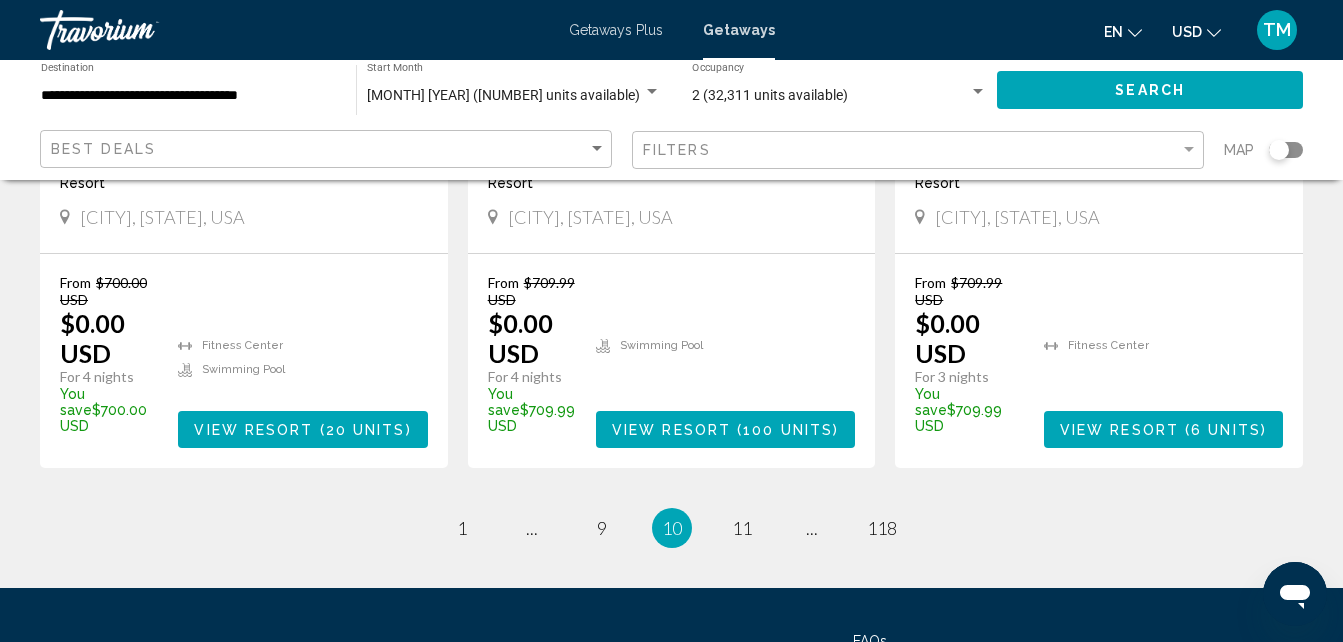 scroll, scrollTop: 2718, scrollLeft: 0, axis: vertical 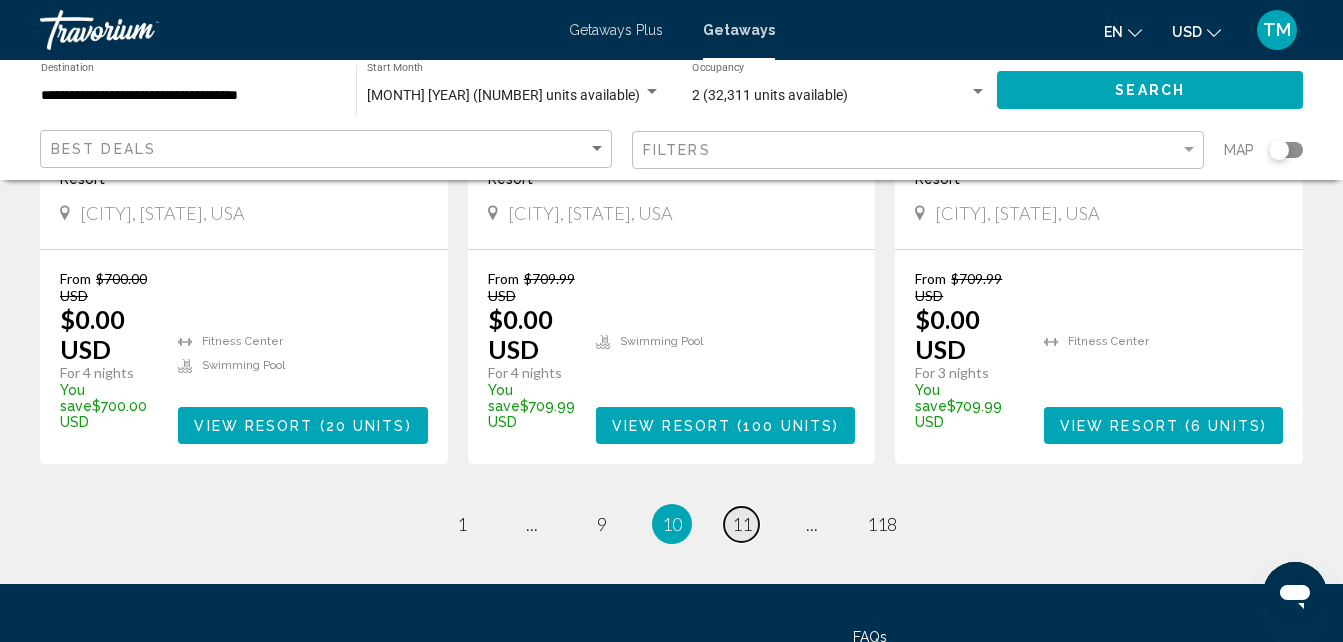 click on "11" at bounding box center (742, 524) 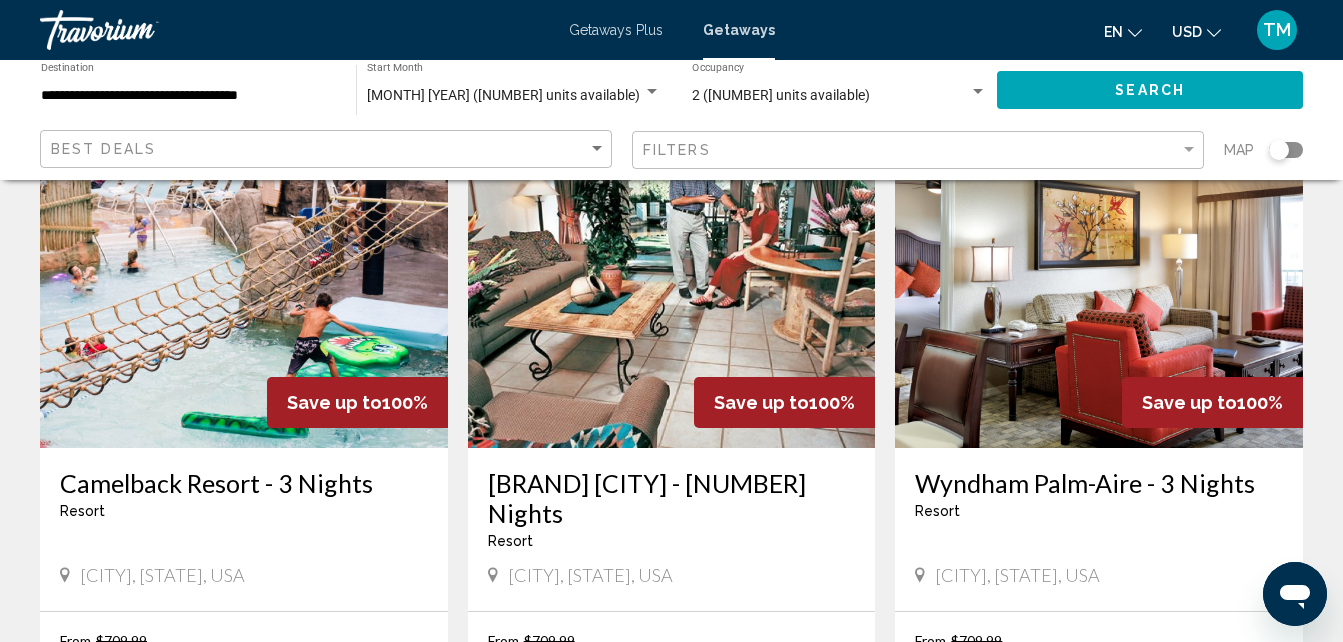 scroll, scrollTop: 881, scrollLeft: 0, axis: vertical 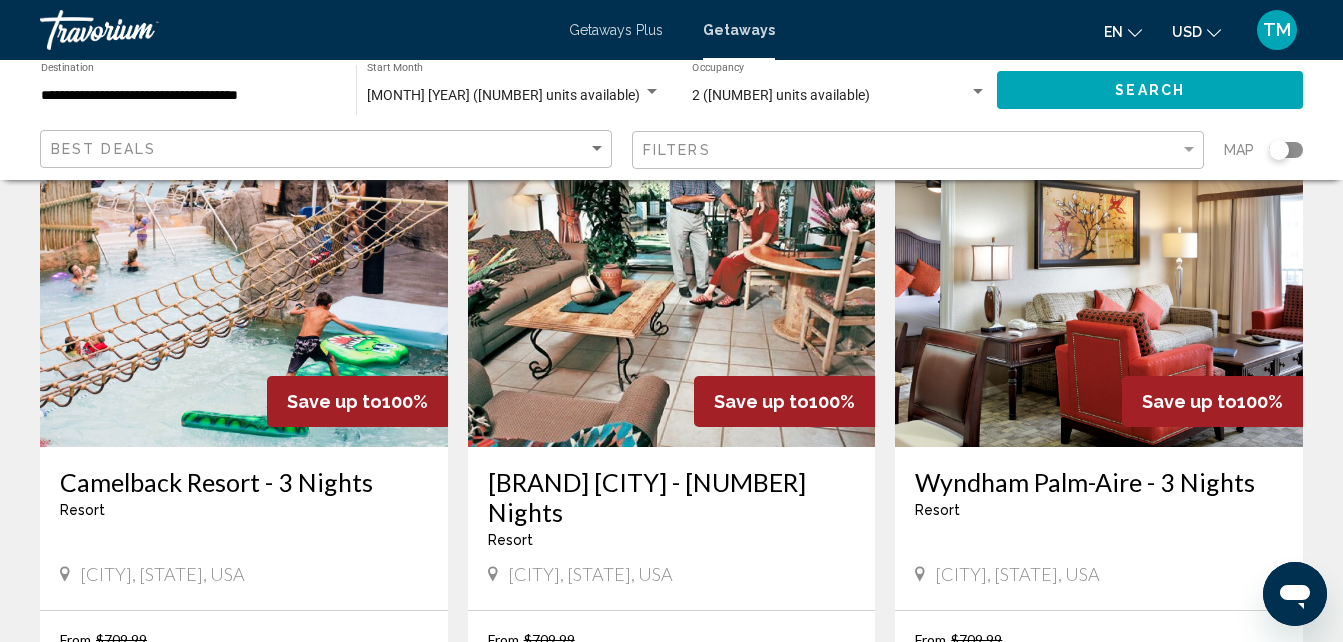 click at bounding box center [244, 287] 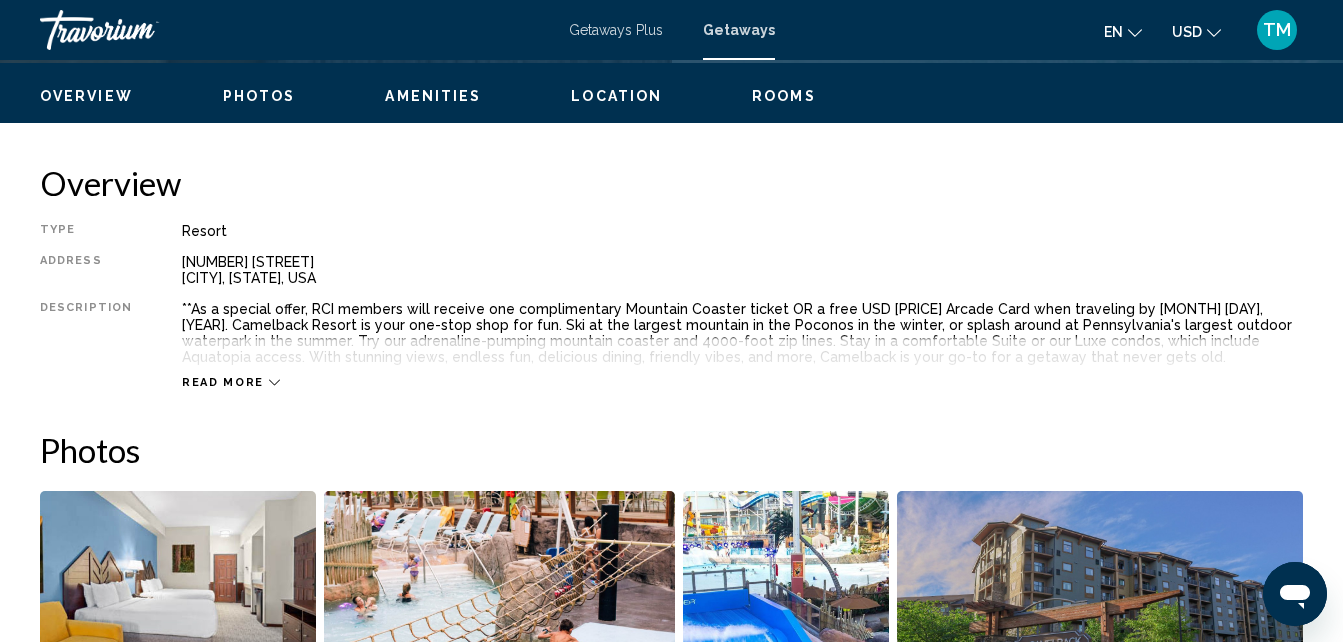 scroll, scrollTop: 948, scrollLeft: 0, axis: vertical 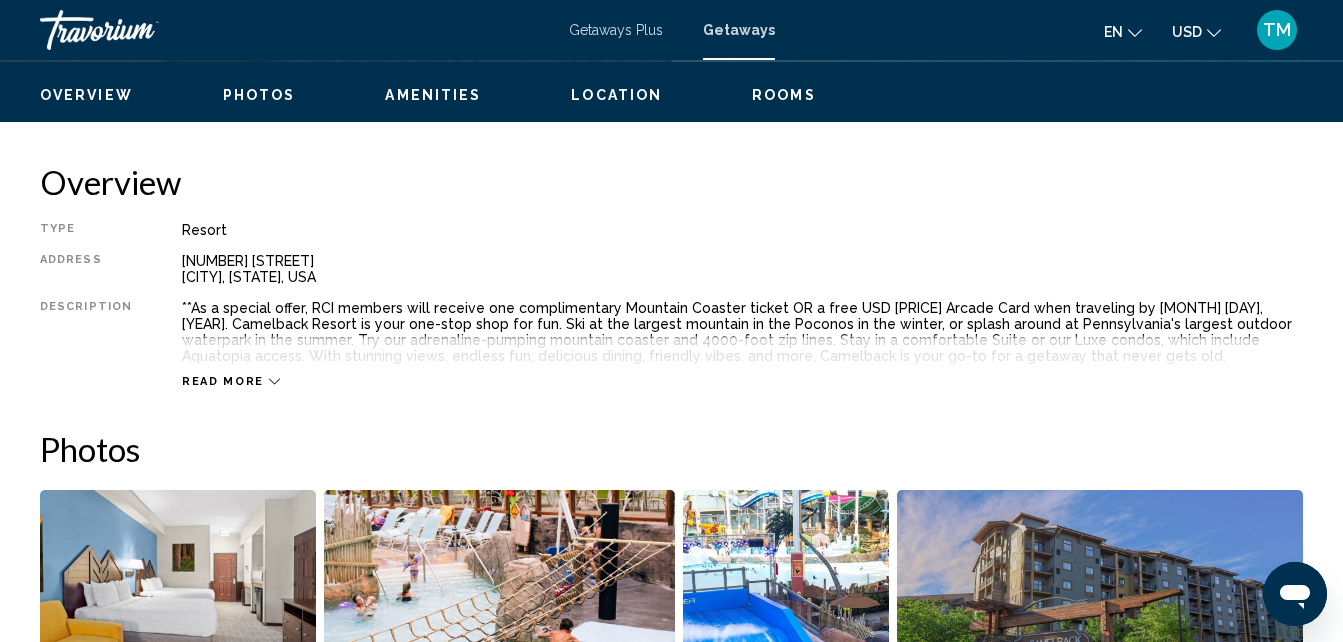 click on "Read more" at bounding box center (231, 381) 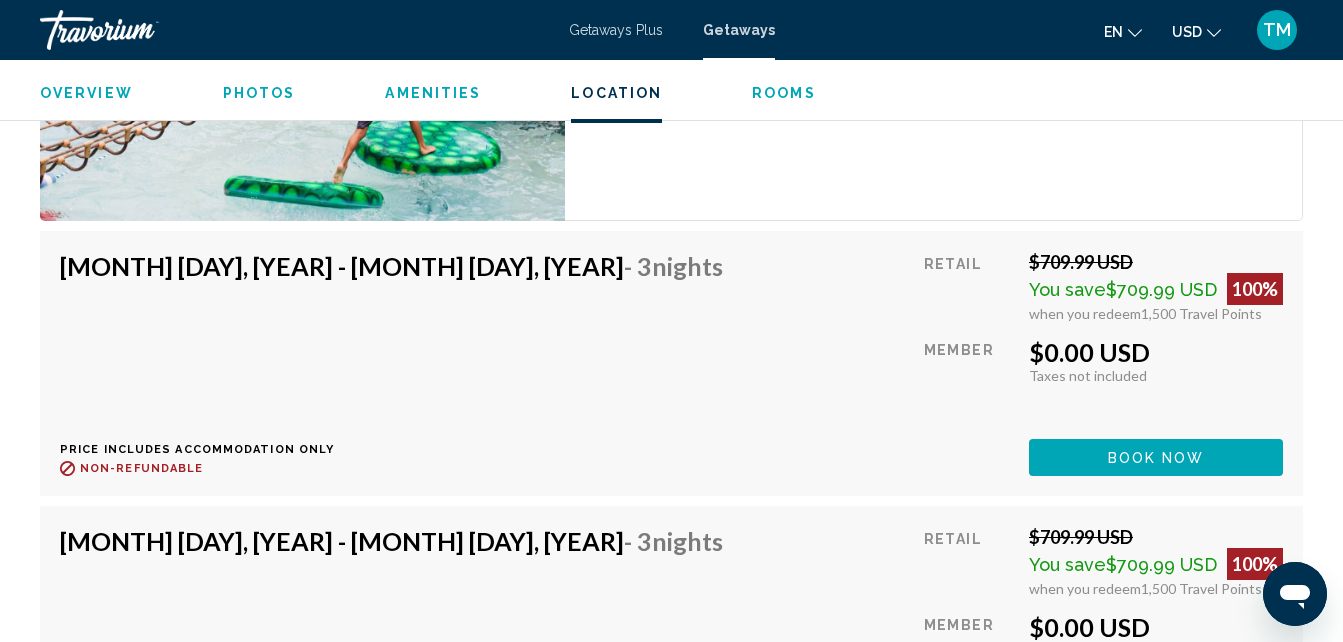 scroll, scrollTop: 3690, scrollLeft: 0, axis: vertical 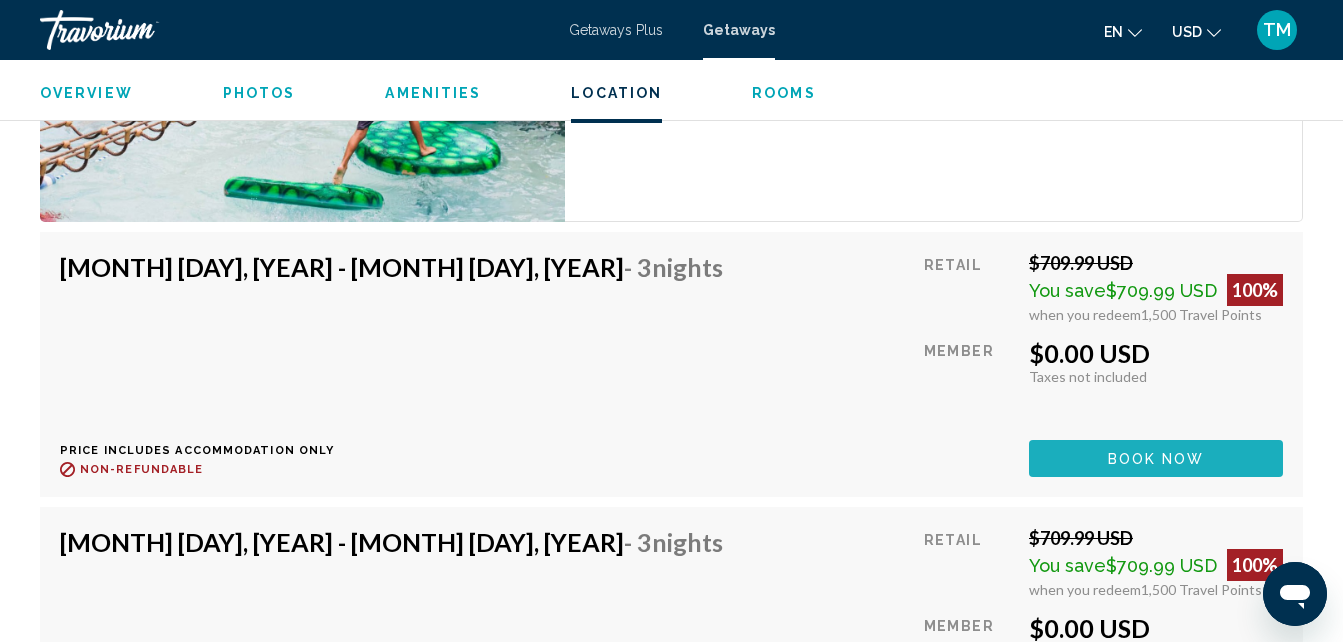 click on "Book now" at bounding box center [1156, 458] 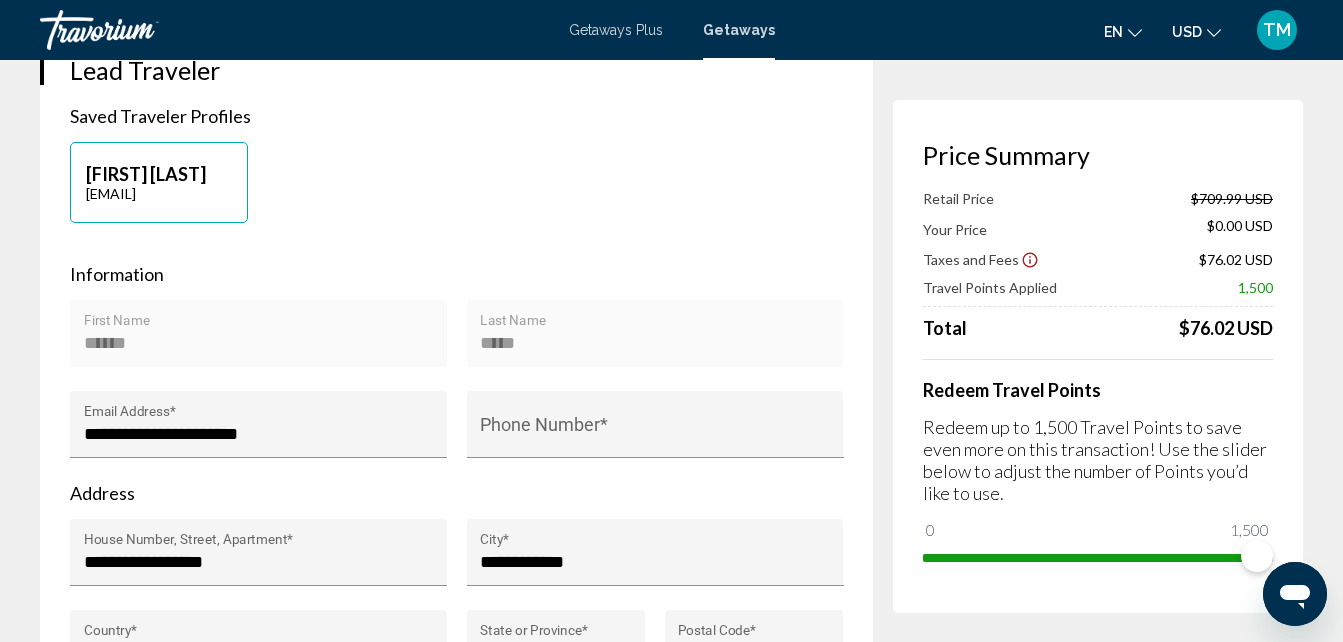 scroll, scrollTop: 429, scrollLeft: 0, axis: vertical 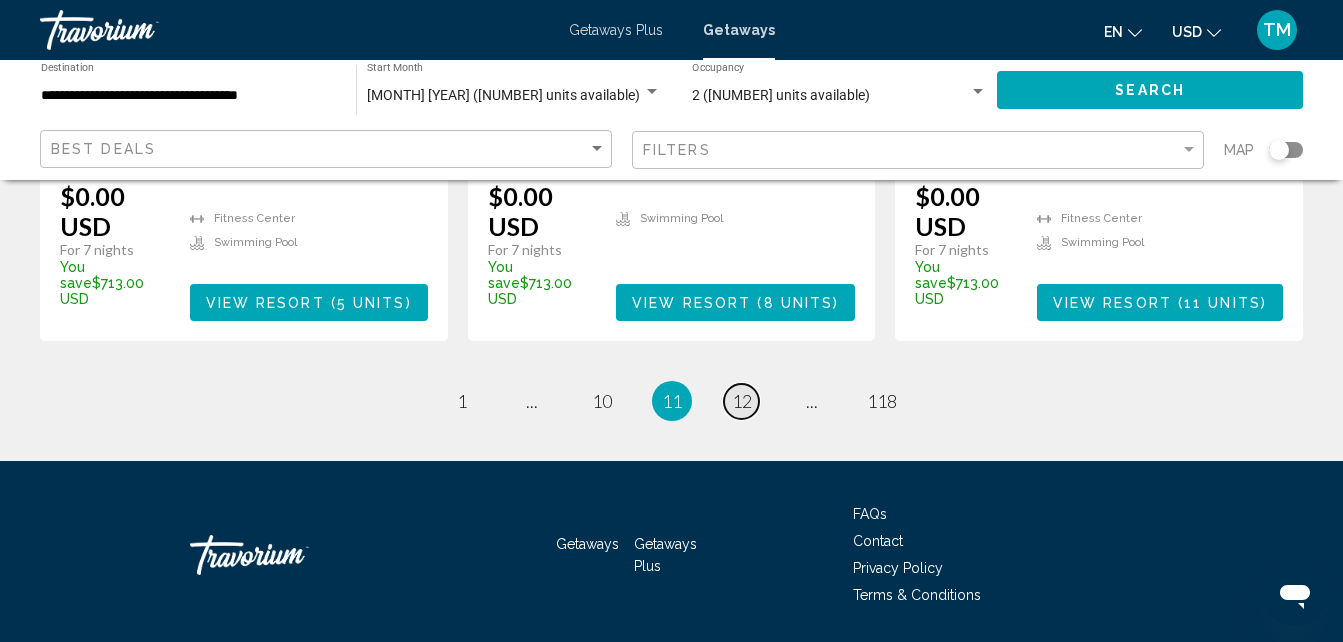 click on "12" at bounding box center (742, 401) 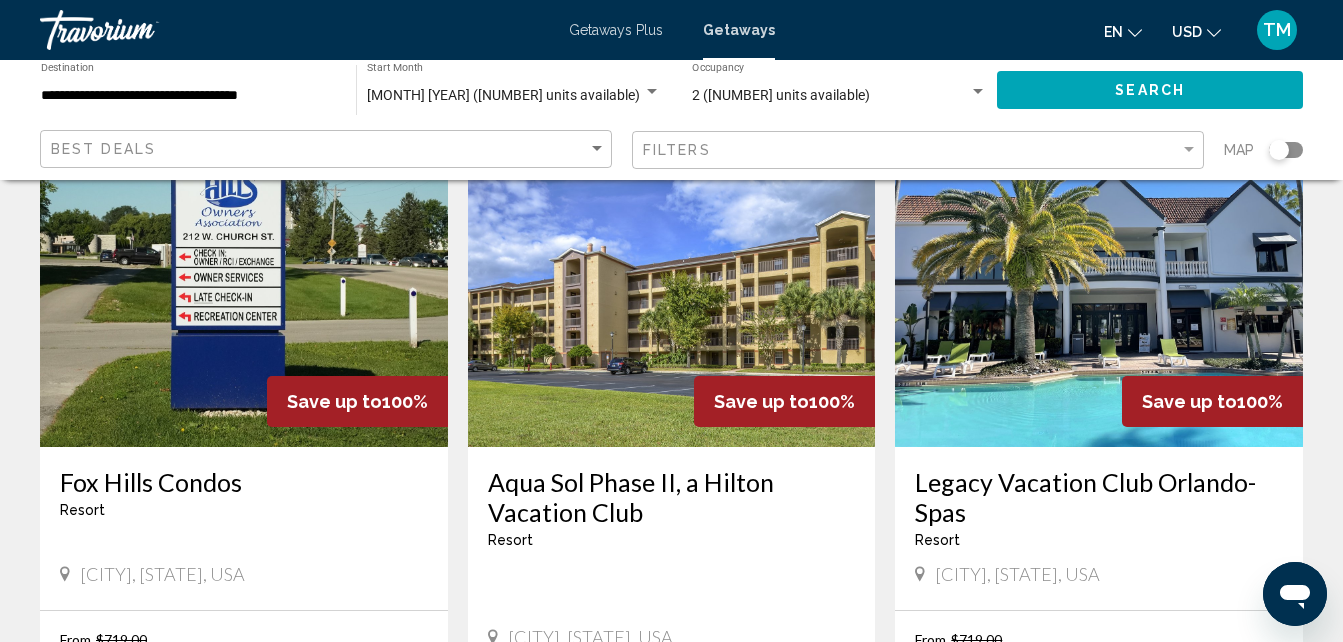 scroll, scrollTop: 2811, scrollLeft: 0, axis: vertical 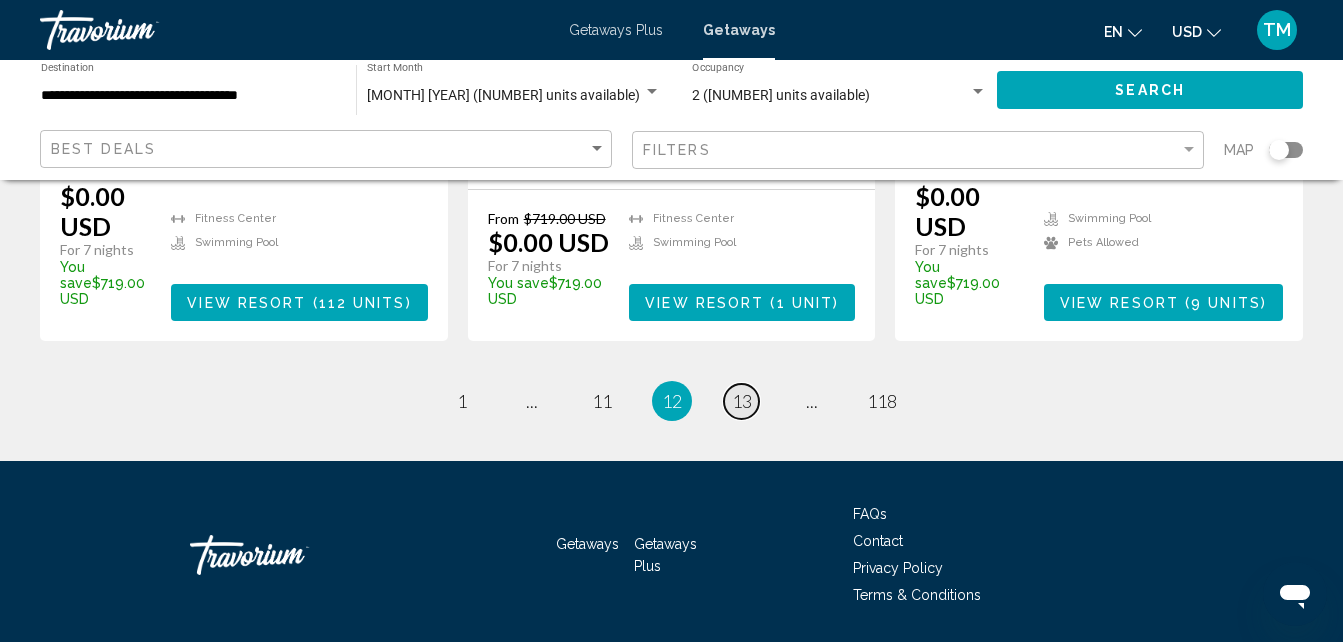 click on "13" at bounding box center (742, 401) 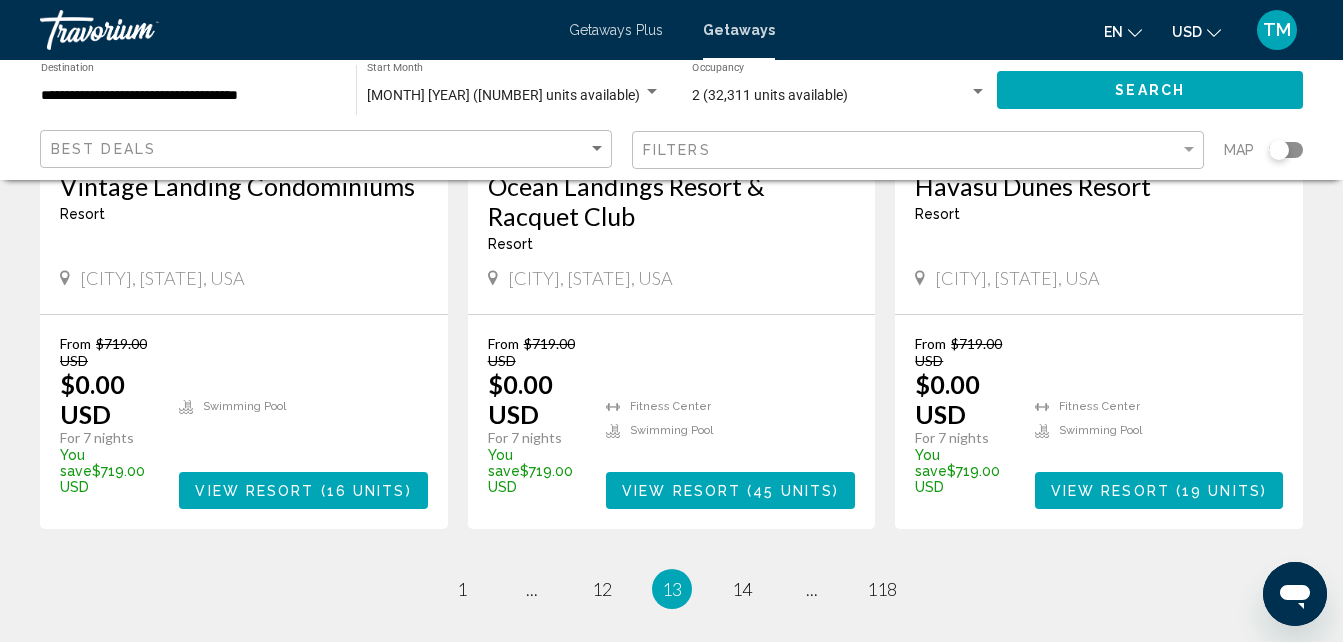 scroll, scrollTop: 2594, scrollLeft: 0, axis: vertical 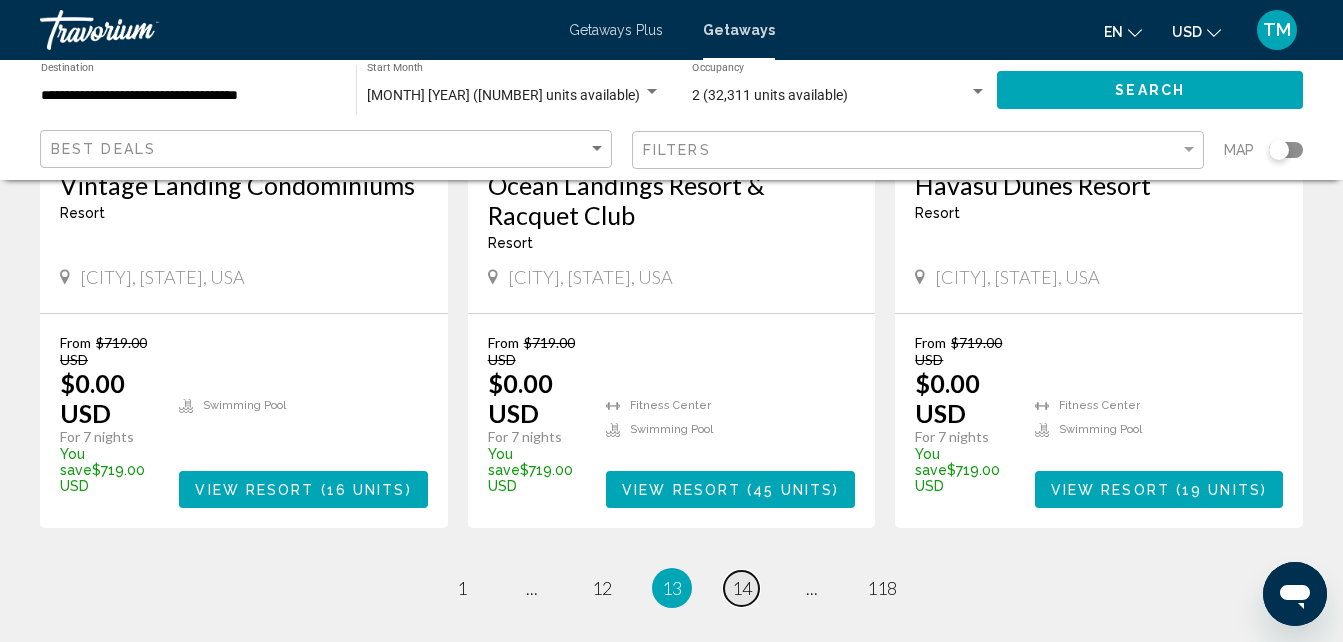 click on "14" at bounding box center [742, 588] 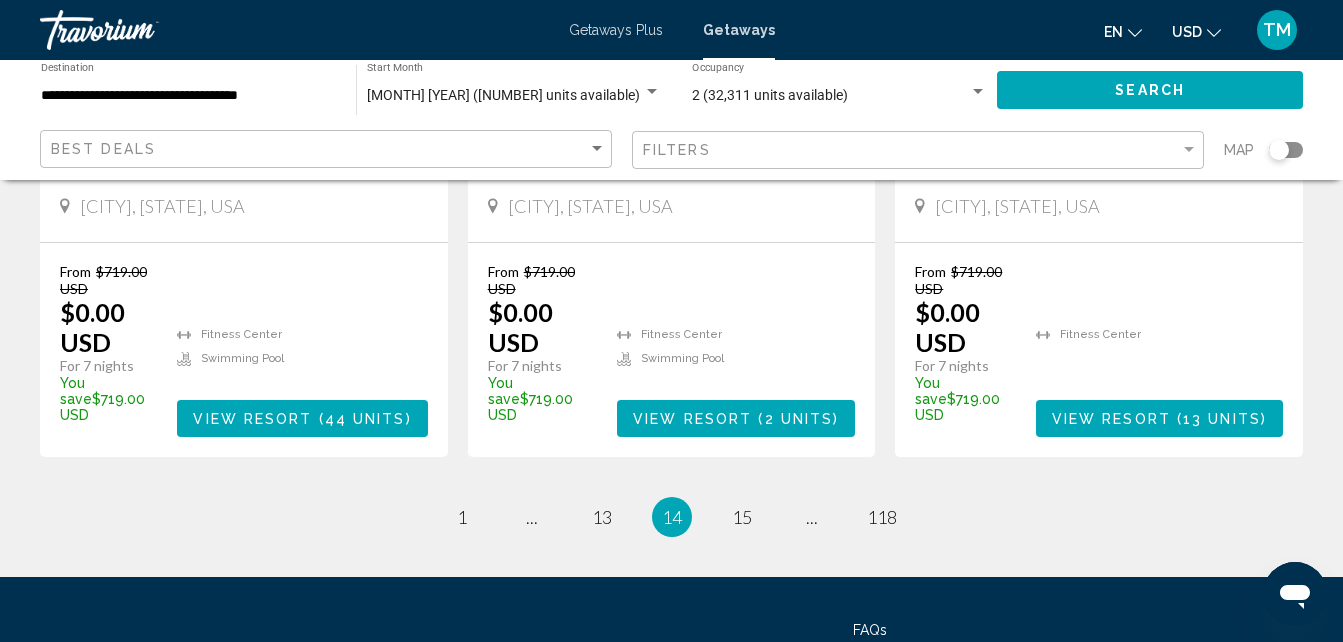 scroll, scrollTop: 2726, scrollLeft: 0, axis: vertical 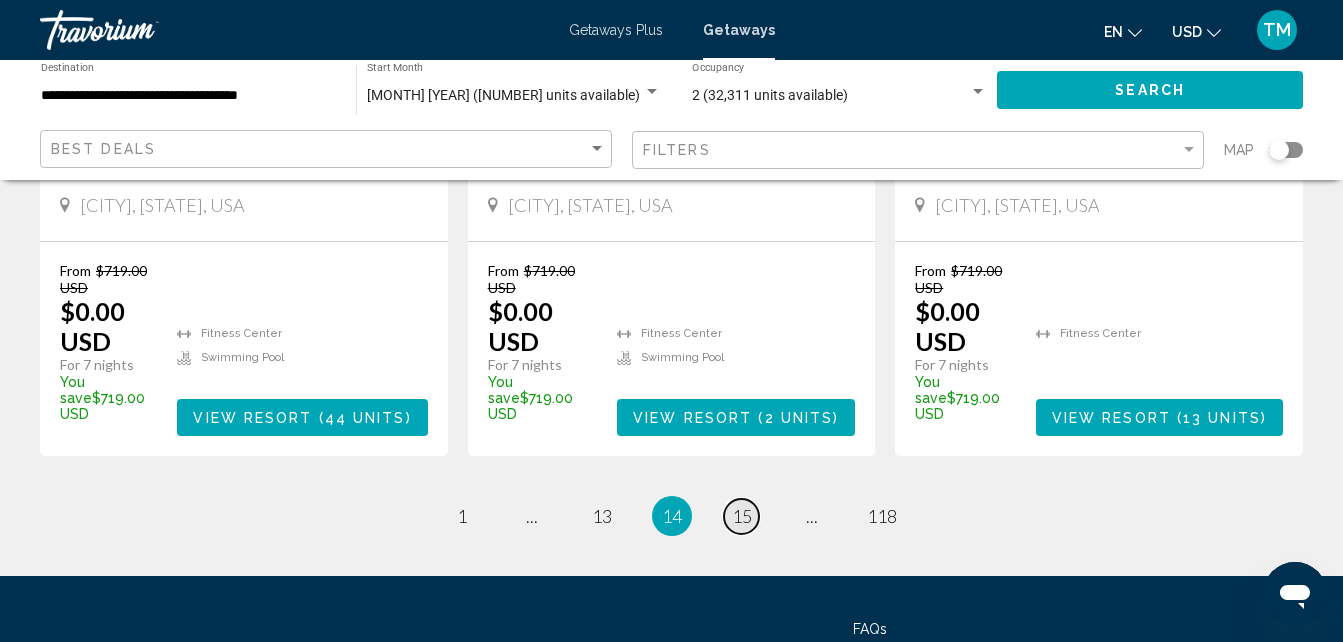 click on "15" at bounding box center (742, 516) 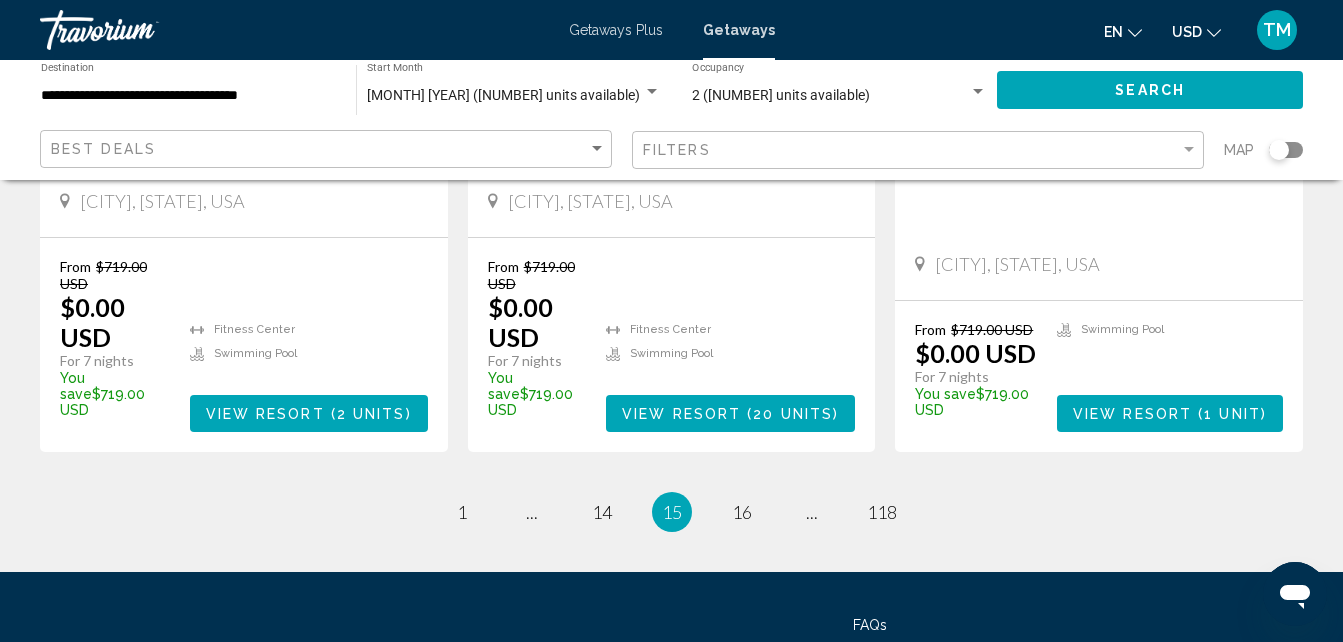 scroll, scrollTop: 2669, scrollLeft: 0, axis: vertical 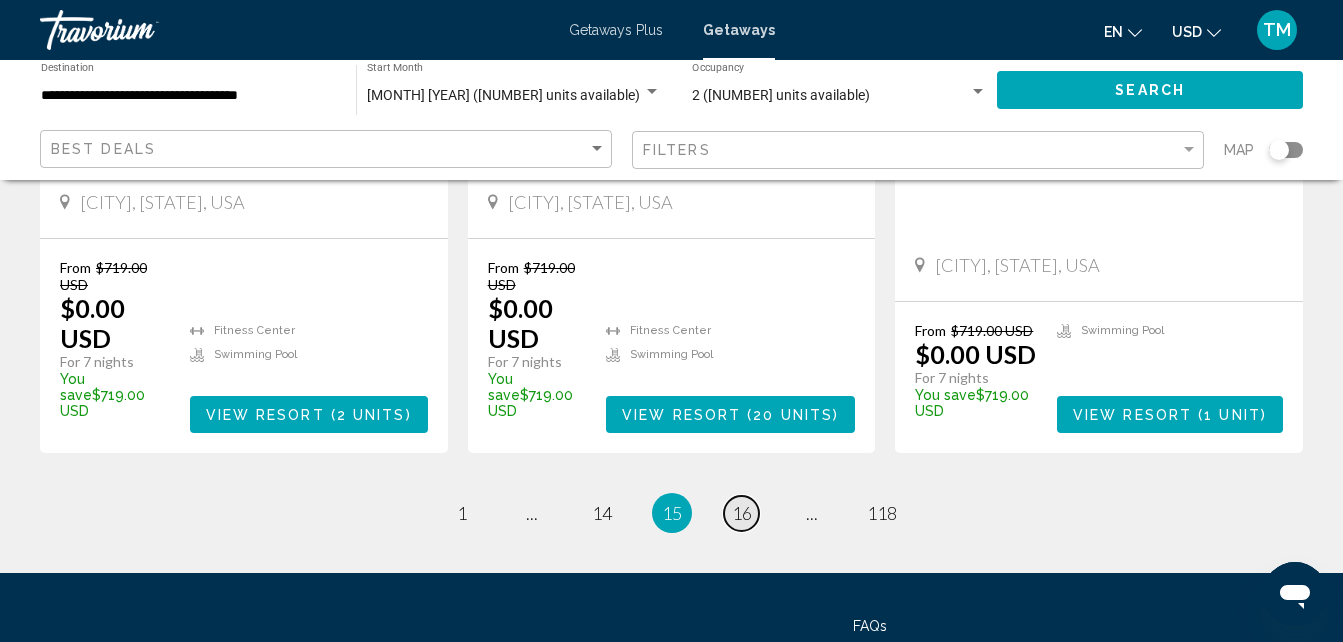 click on "16" at bounding box center (742, 513) 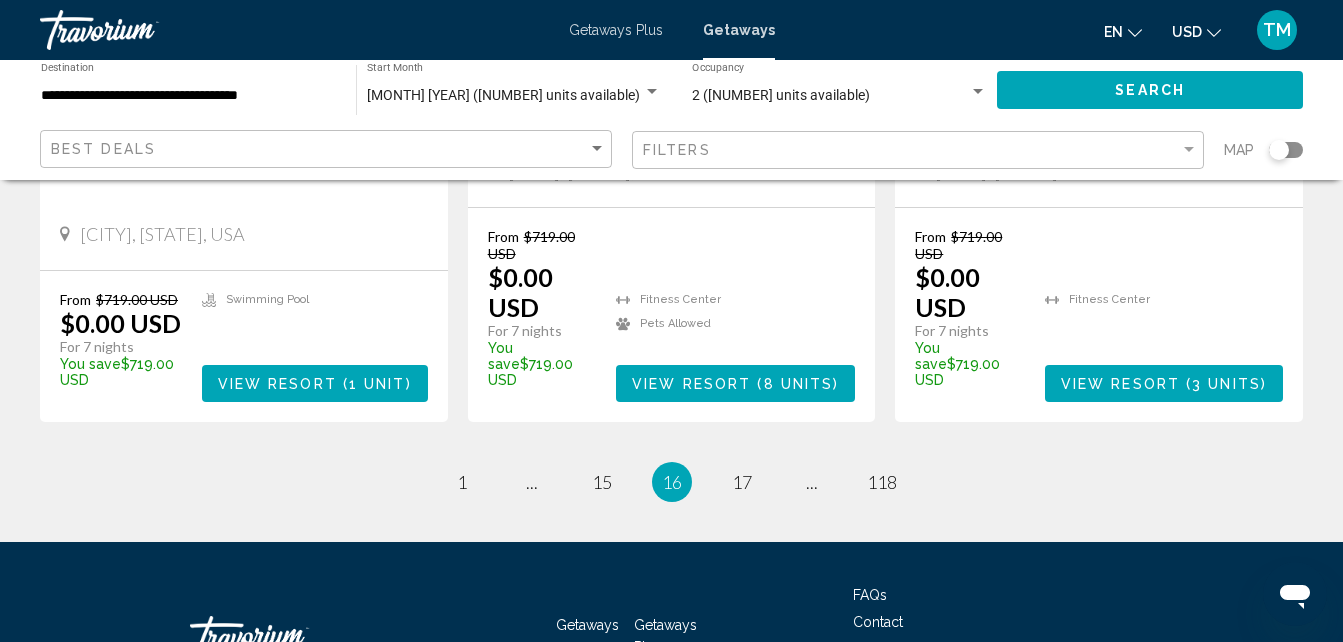 scroll, scrollTop: 2841, scrollLeft: 0, axis: vertical 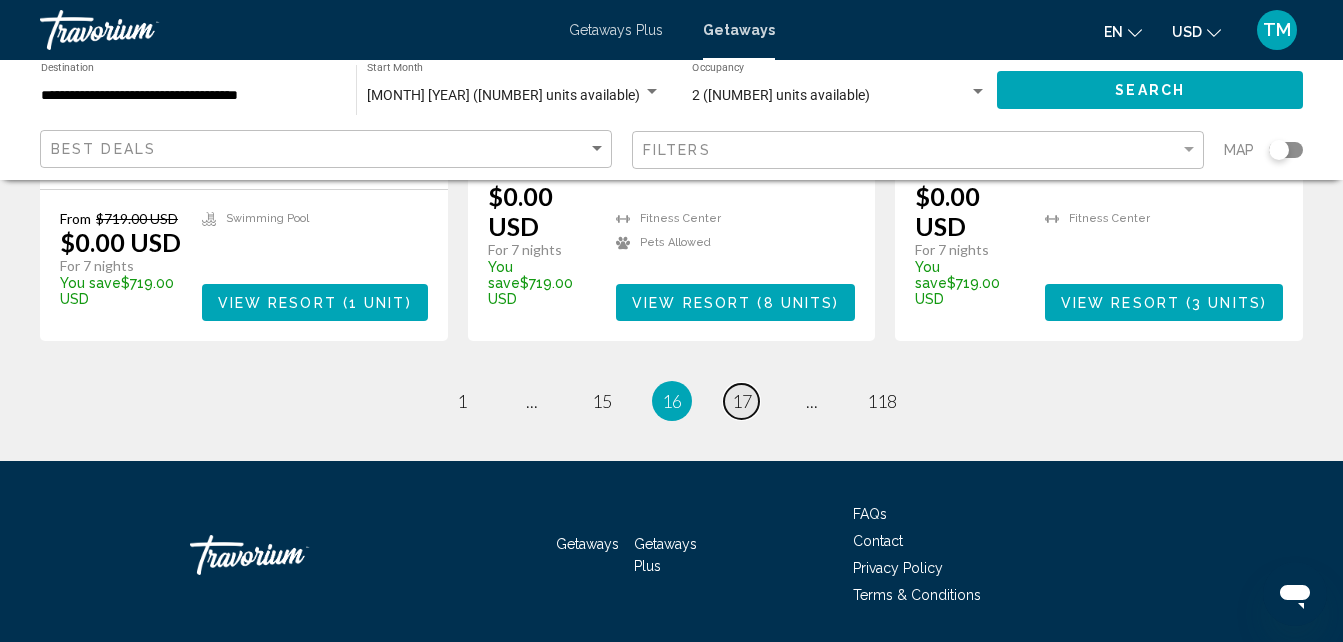click on "17" at bounding box center (742, 401) 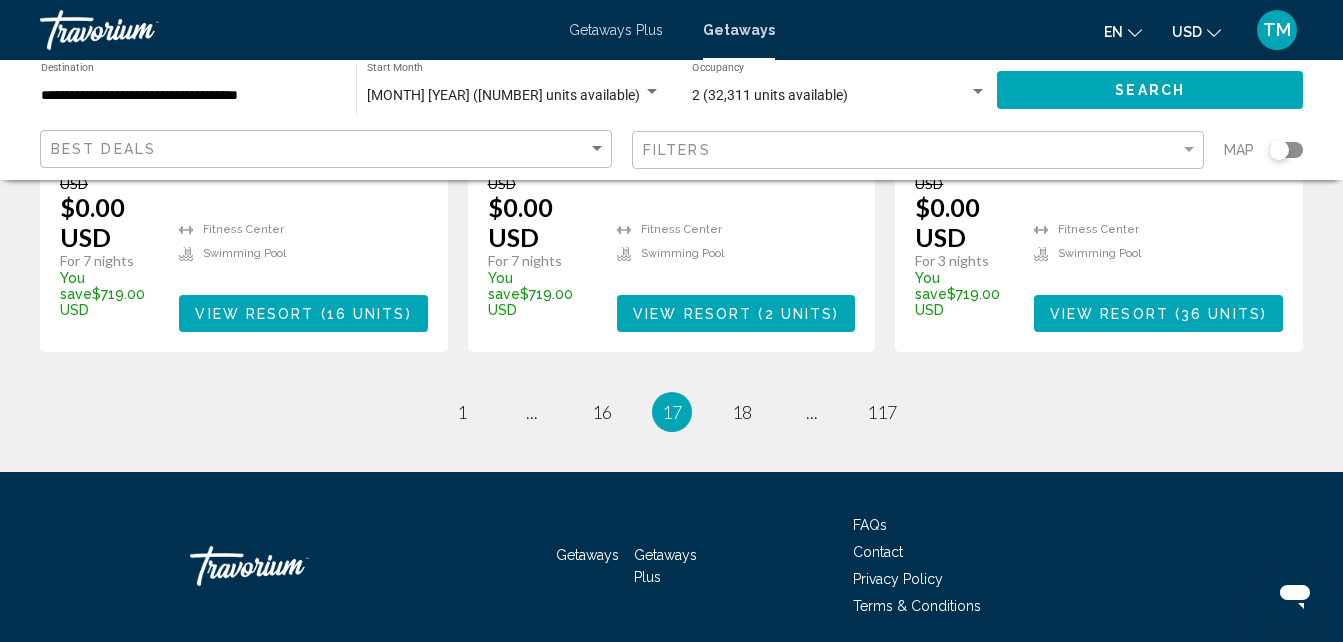 scroll, scrollTop: 2741, scrollLeft: 0, axis: vertical 